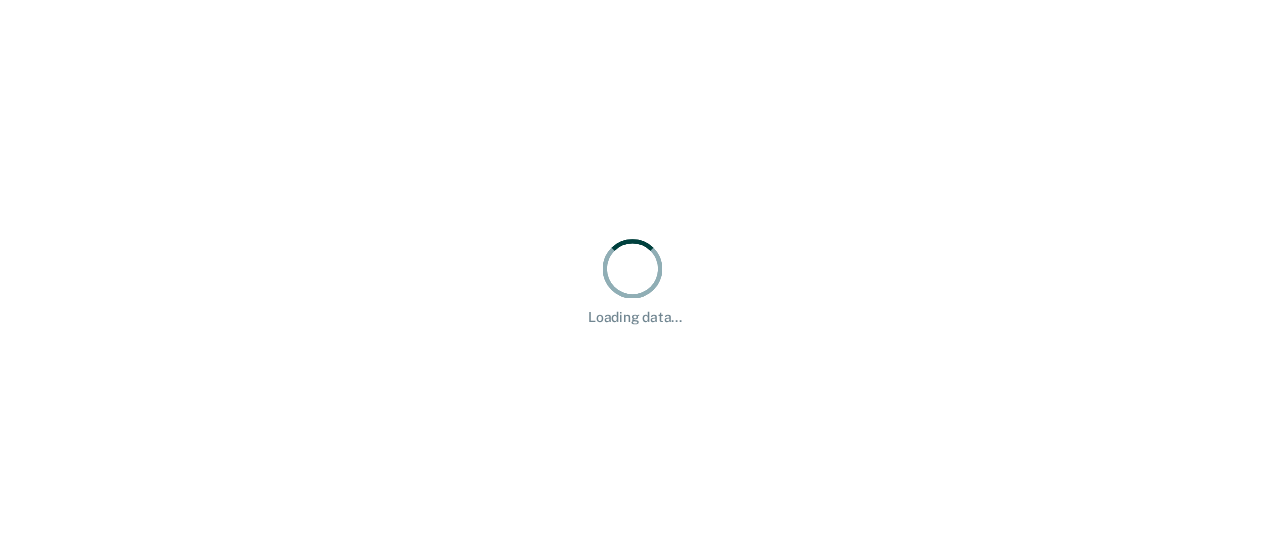 scroll, scrollTop: 0, scrollLeft: 0, axis: both 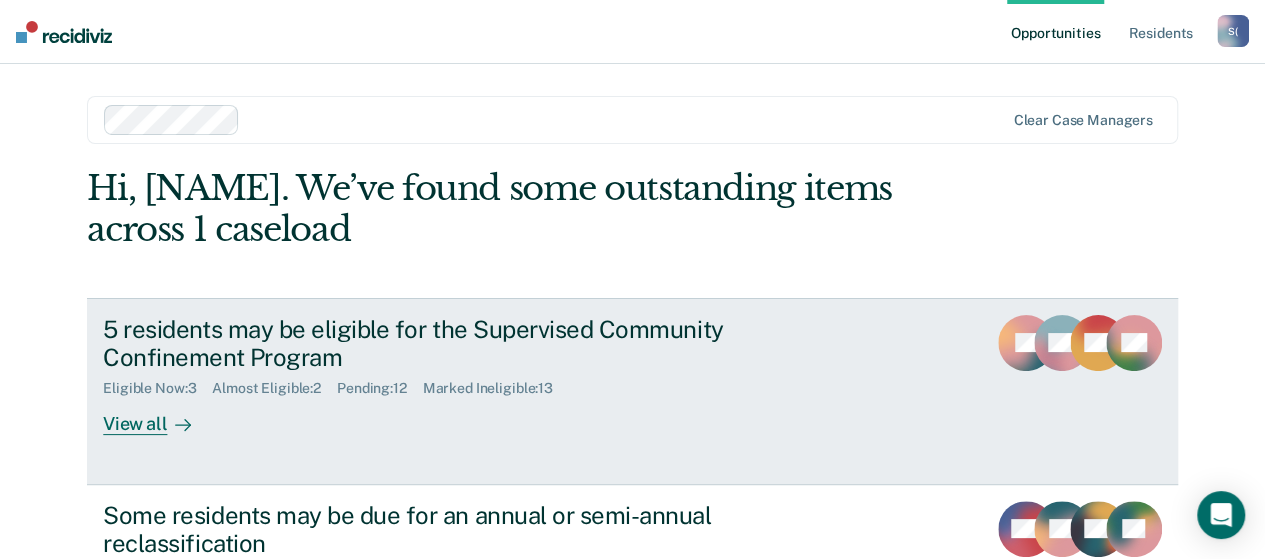 click on "View all" at bounding box center [159, 416] 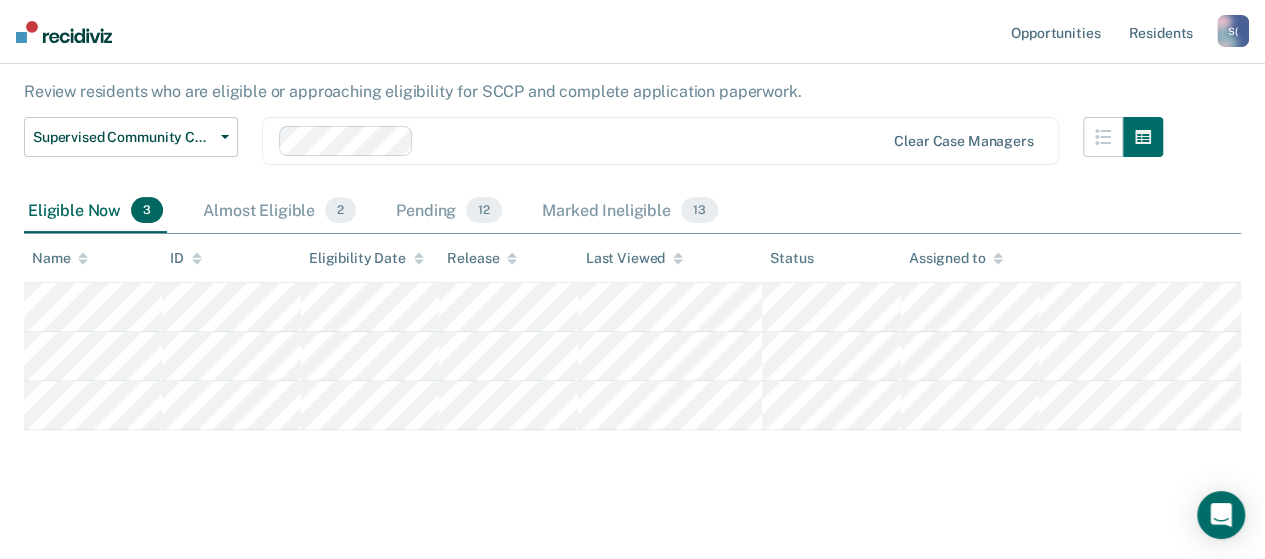 scroll, scrollTop: 184, scrollLeft: 0, axis: vertical 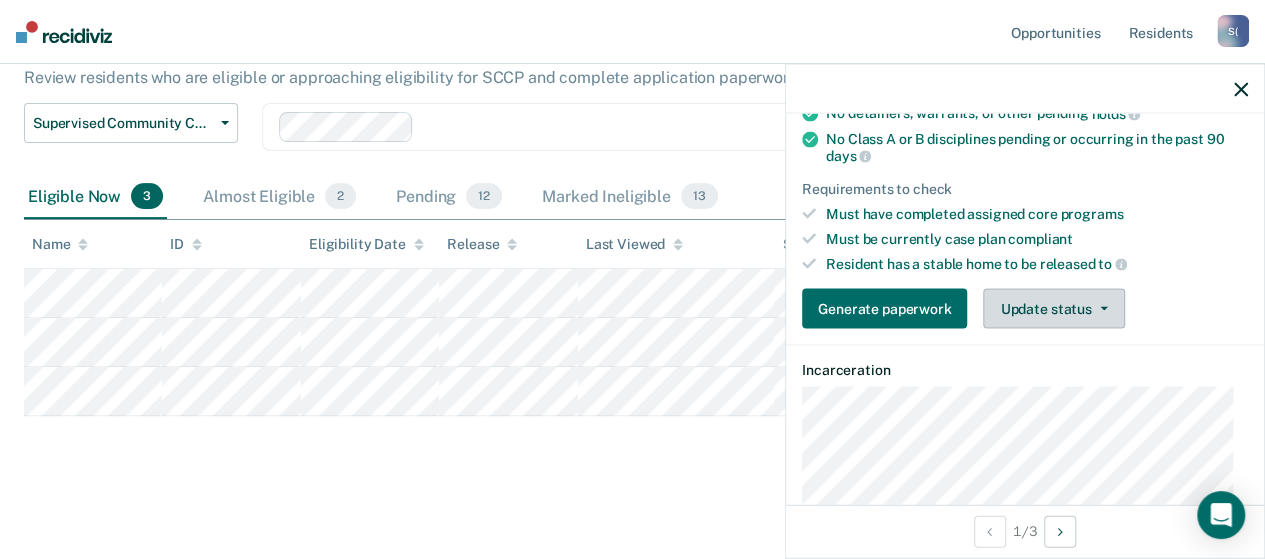 click on "Update status" at bounding box center [1053, 309] 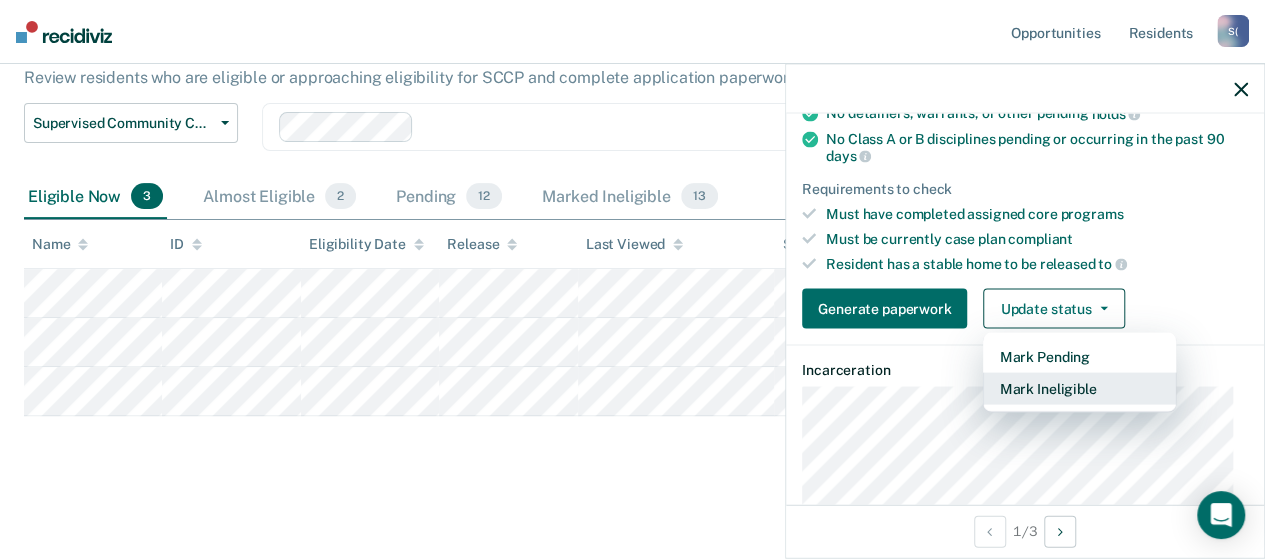 click on "Mark Ineligible" at bounding box center [1079, 389] 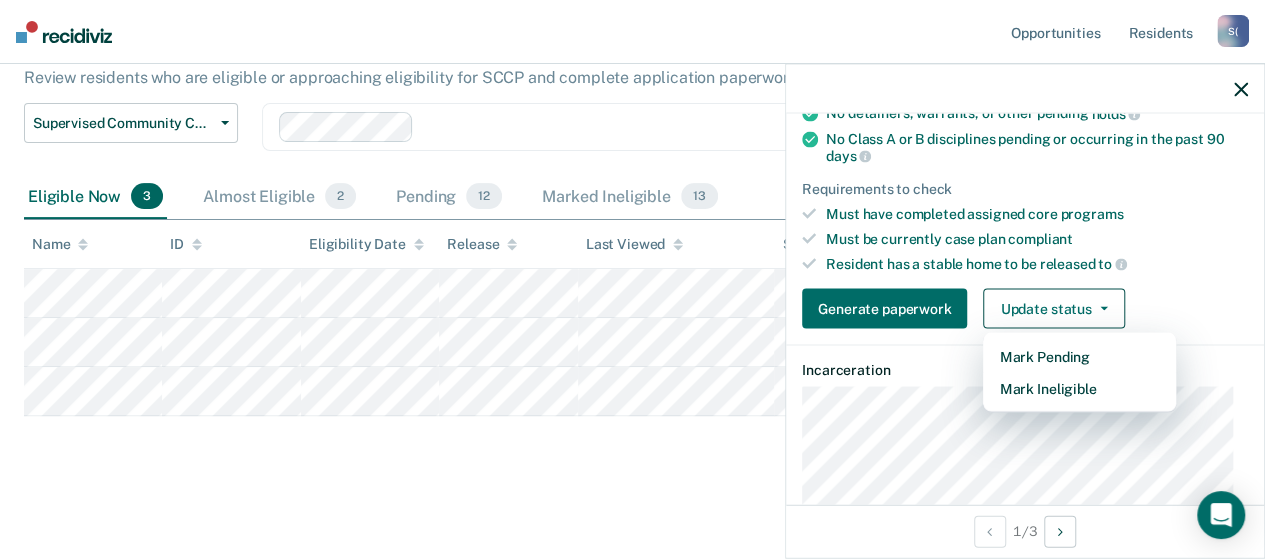 scroll, scrollTop: 294, scrollLeft: 0, axis: vertical 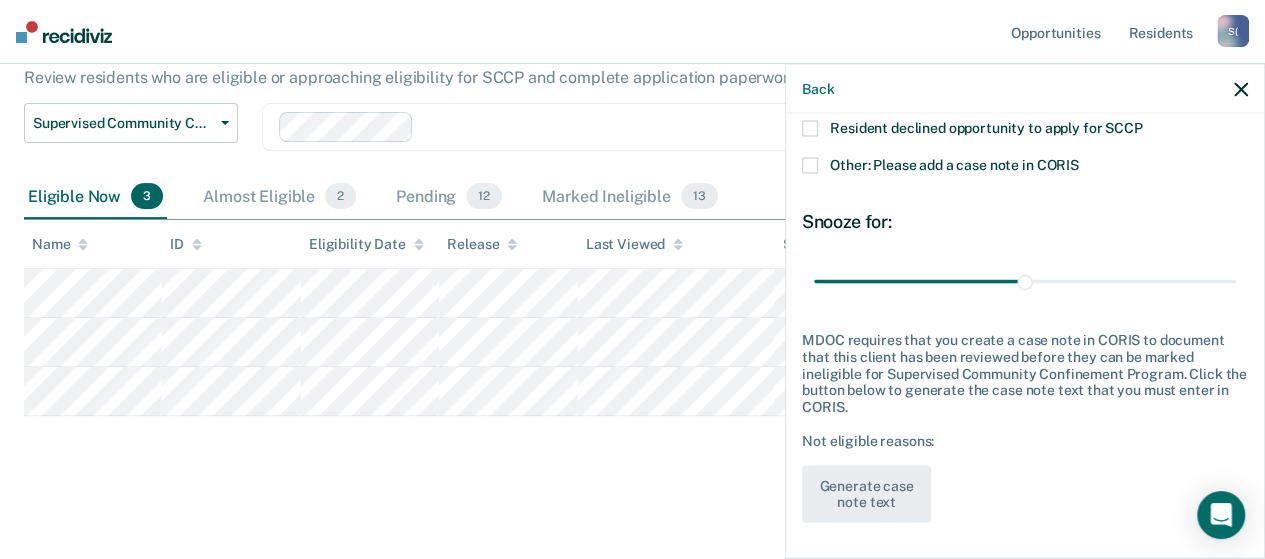 click on "Resident declined opportunity to apply for SCCP" at bounding box center (1025, 131) 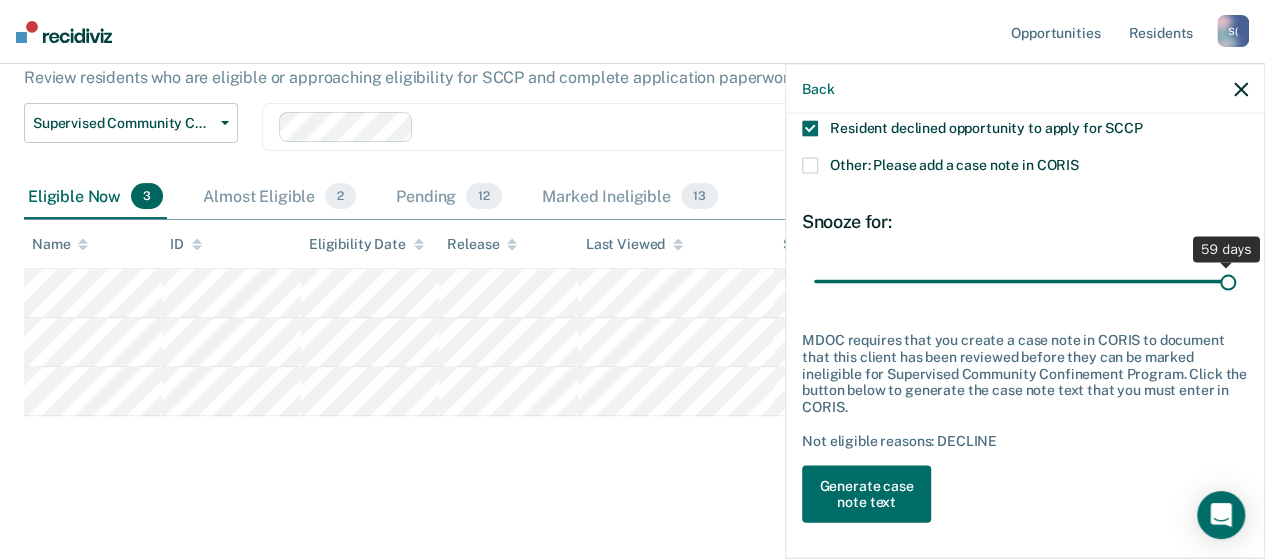 drag, startPoint x: 1018, startPoint y: 280, endPoint x: 1254, endPoint y: 277, distance: 236.01907 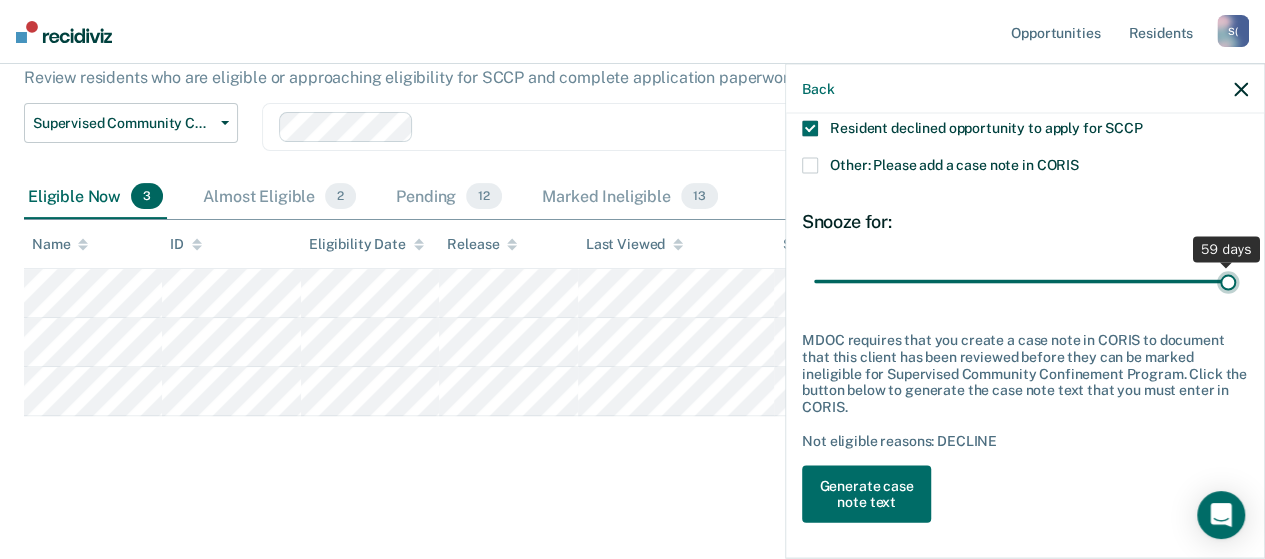 type on "59" 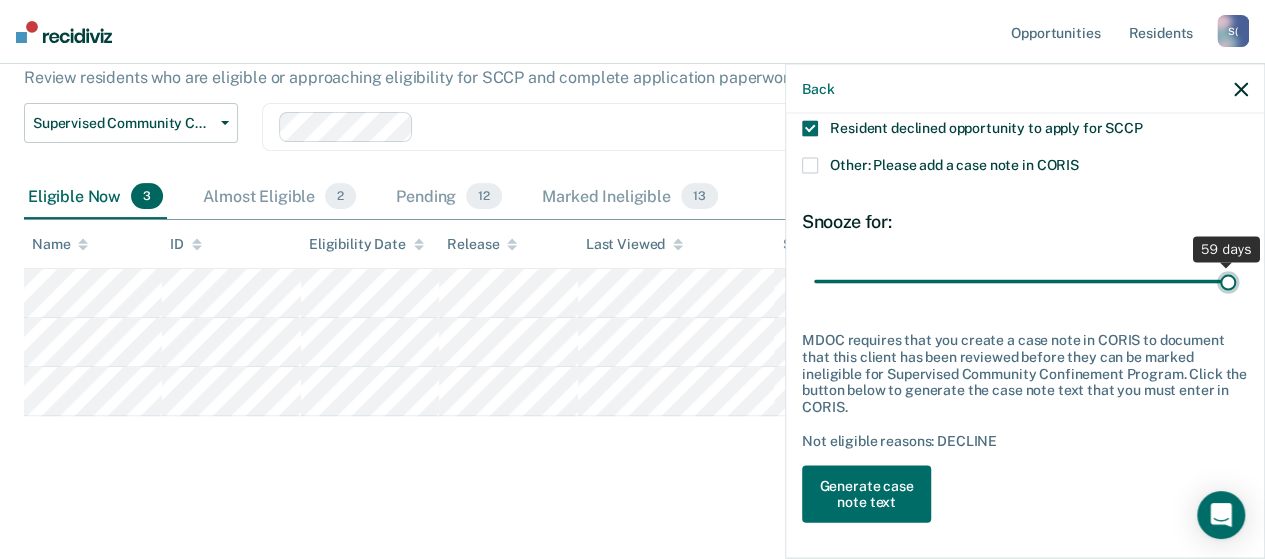 click at bounding box center [1025, 281] 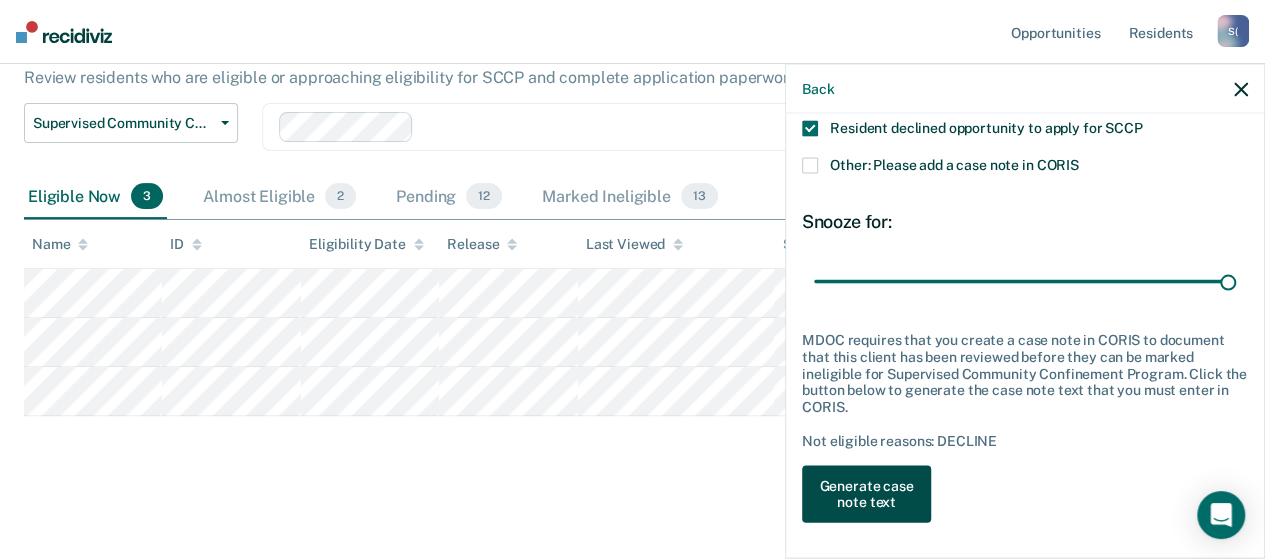 click on "Generate case note text" at bounding box center (866, 494) 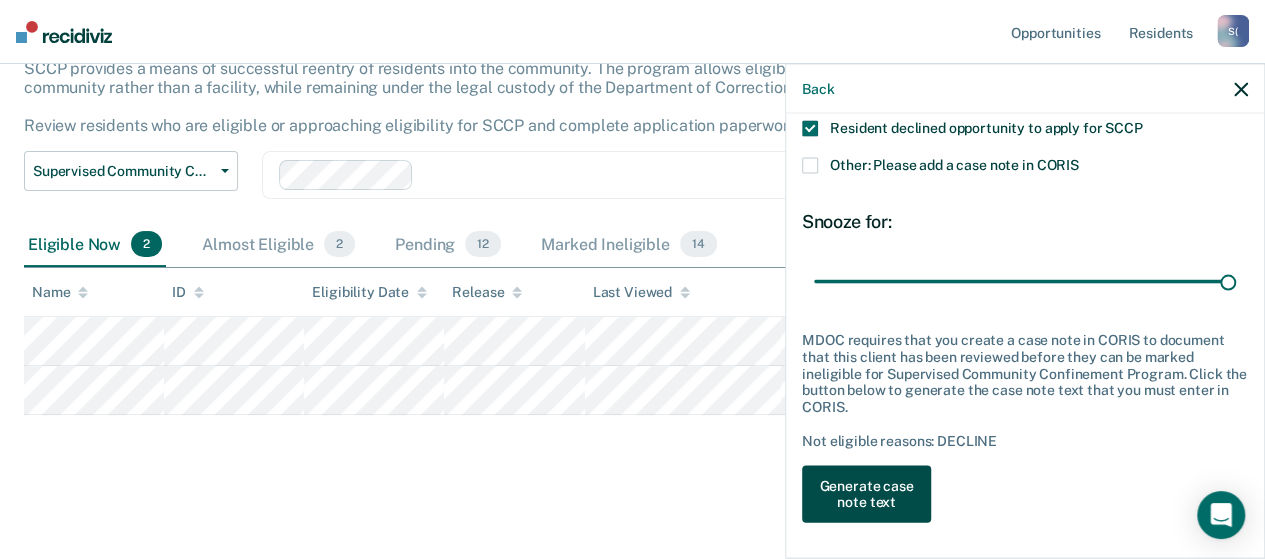 scroll, scrollTop: 134, scrollLeft: 0, axis: vertical 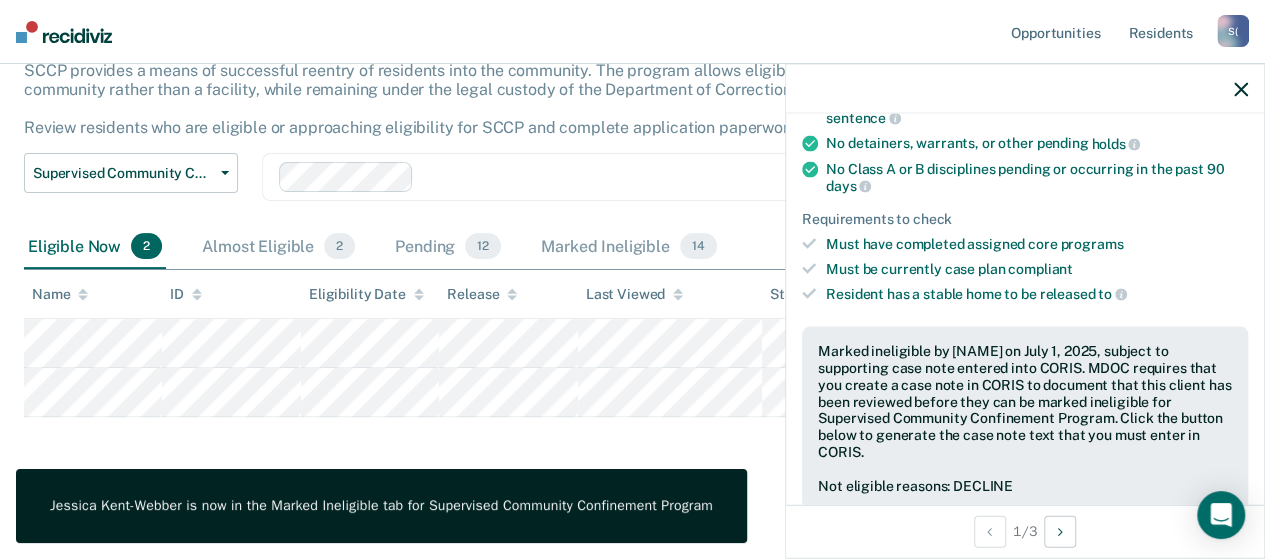 click at bounding box center [1241, 89] 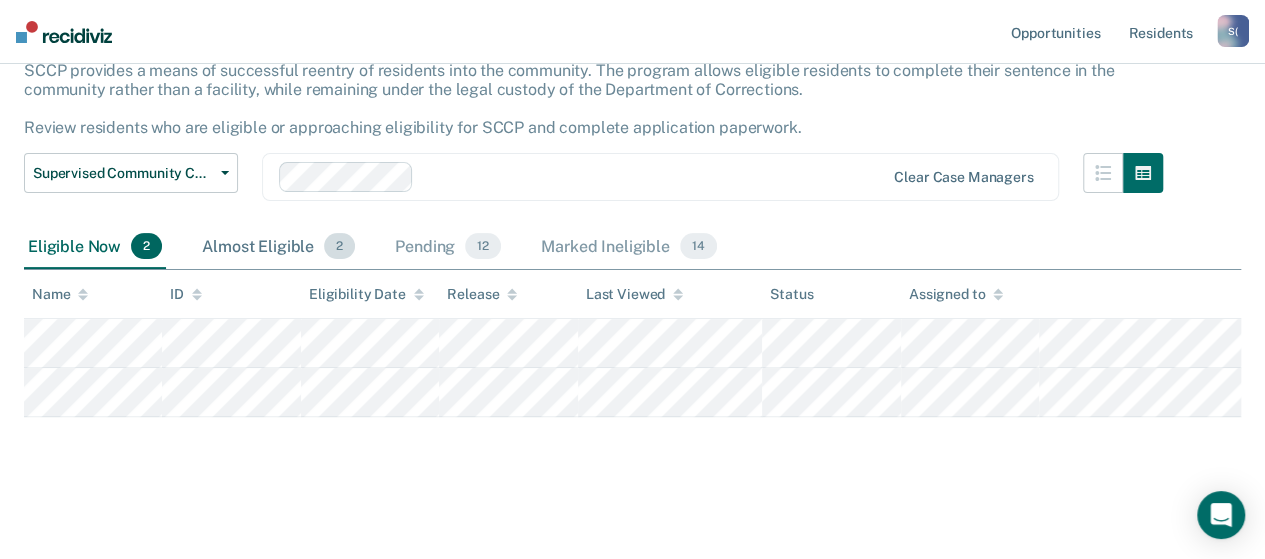 click on "Almost Eligible 2" at bounding box center [278, 247] 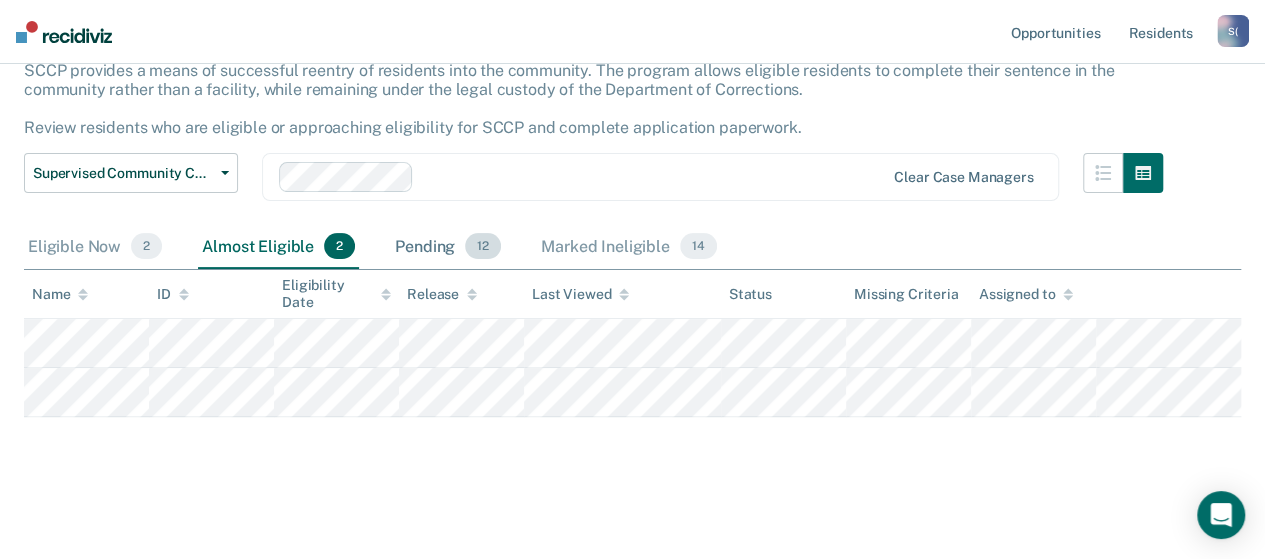 click on "Pending 12" at bounding box center [448, 247] 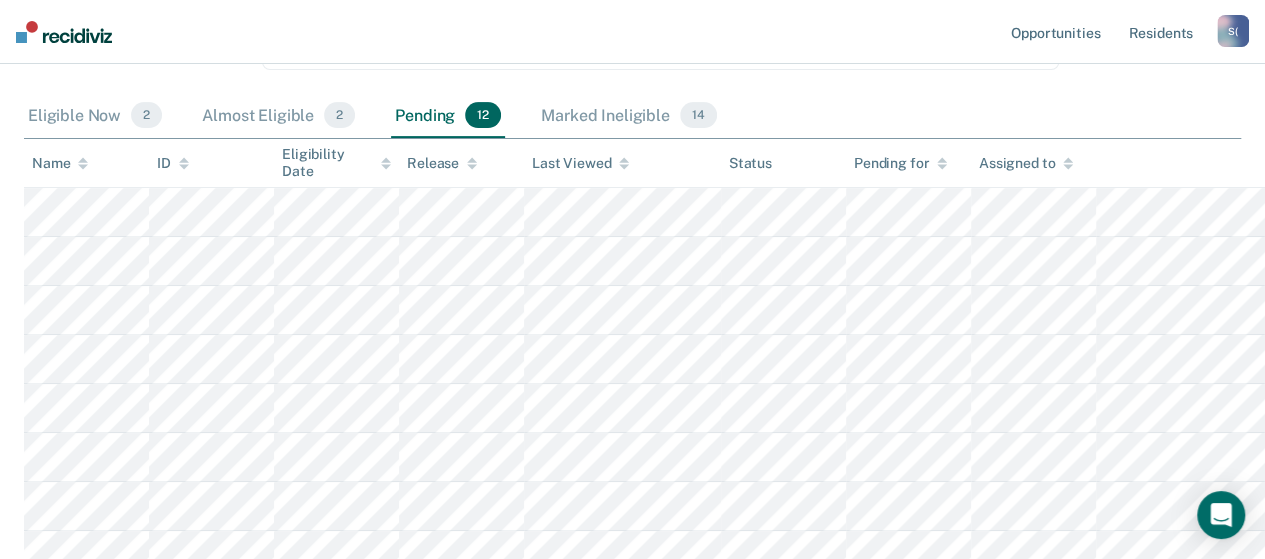 scroll, scrollTop: 234, scrollLeft: 0, axis: vertical 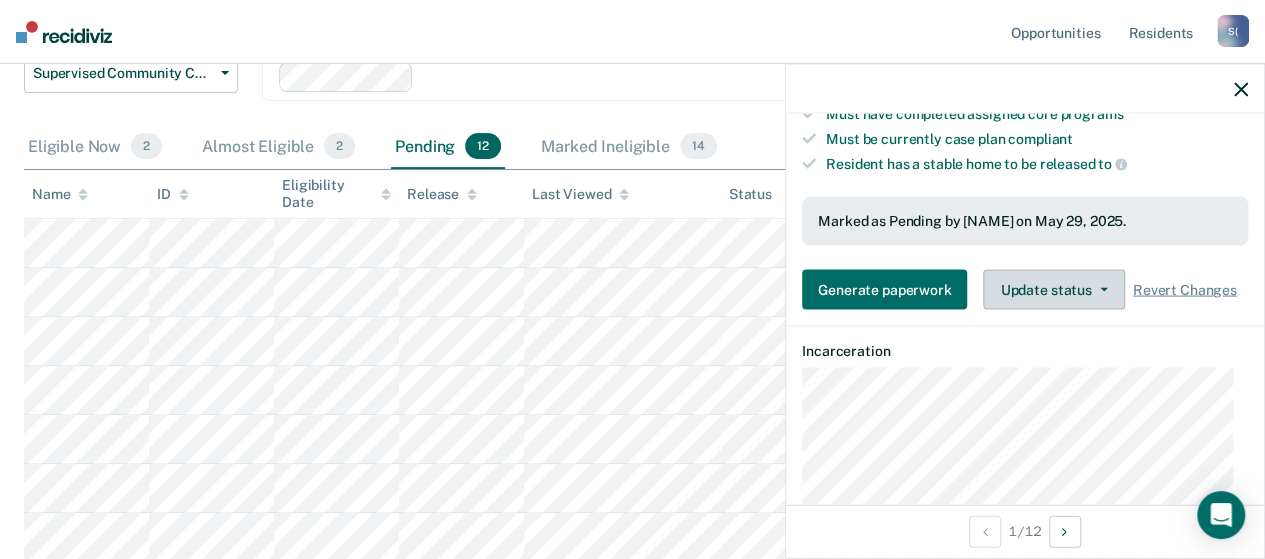 click on "Update status" at bounding box center (1053, 289) 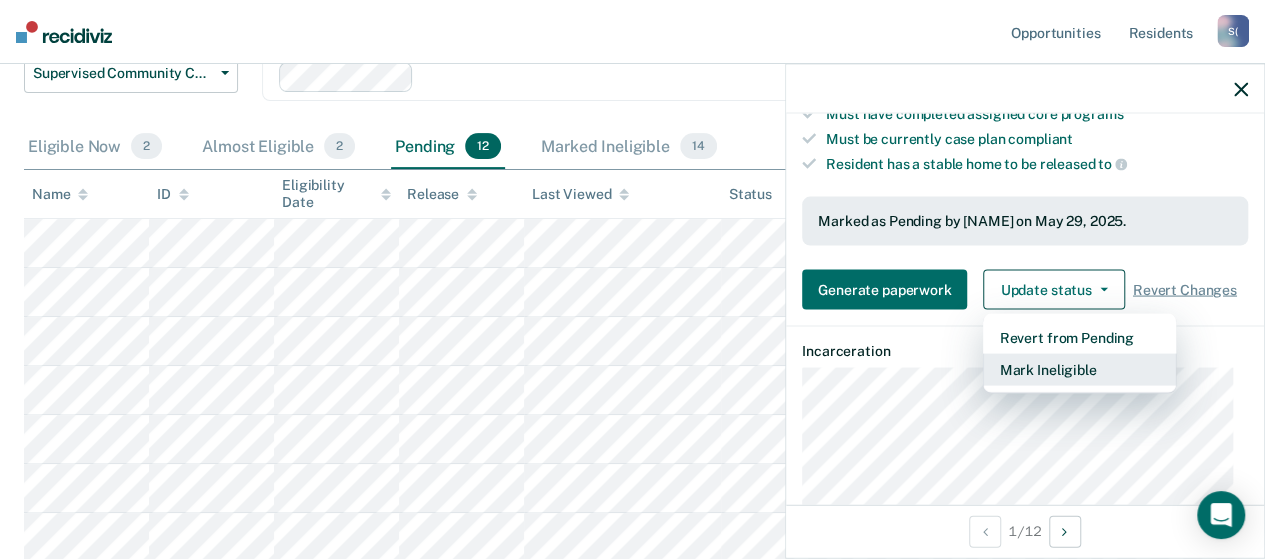 click on "Mark Ineligible" at bounding box center (1079, 369) 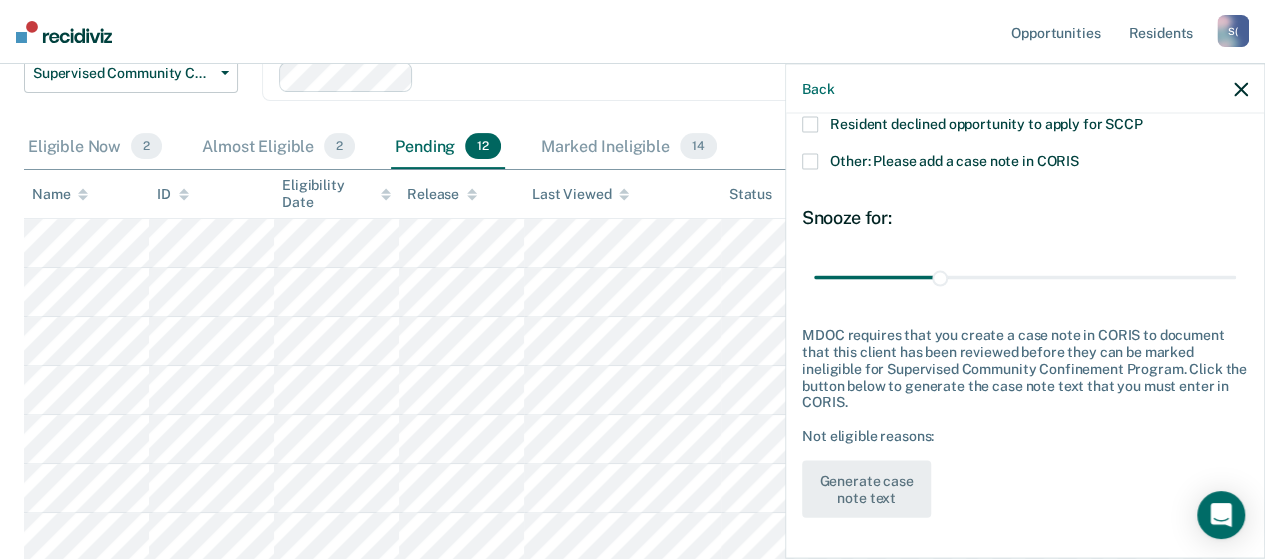 scroll, scrollTop: 294, scrollLeft: 0, axis: vertical 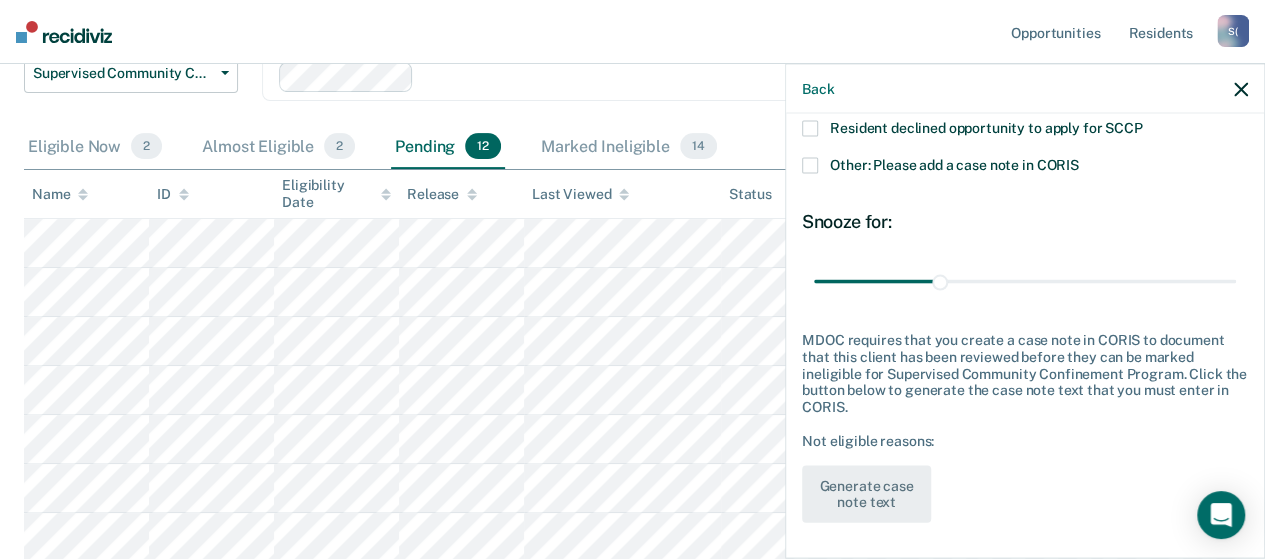 click at bounding box center (810, 166) 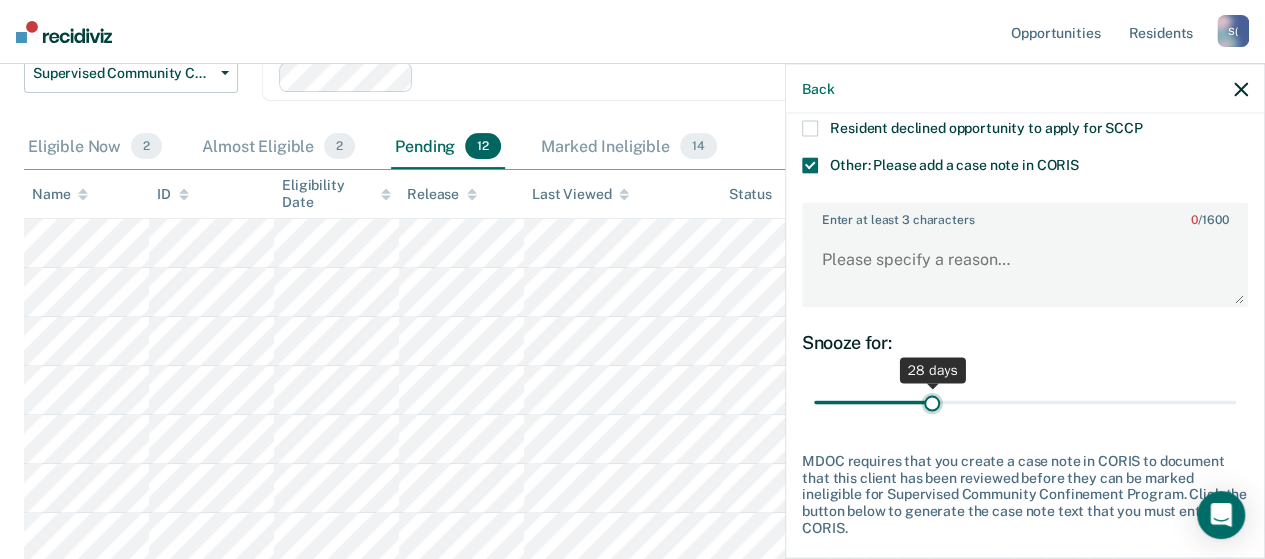 click at bounding box center [1025, 402] 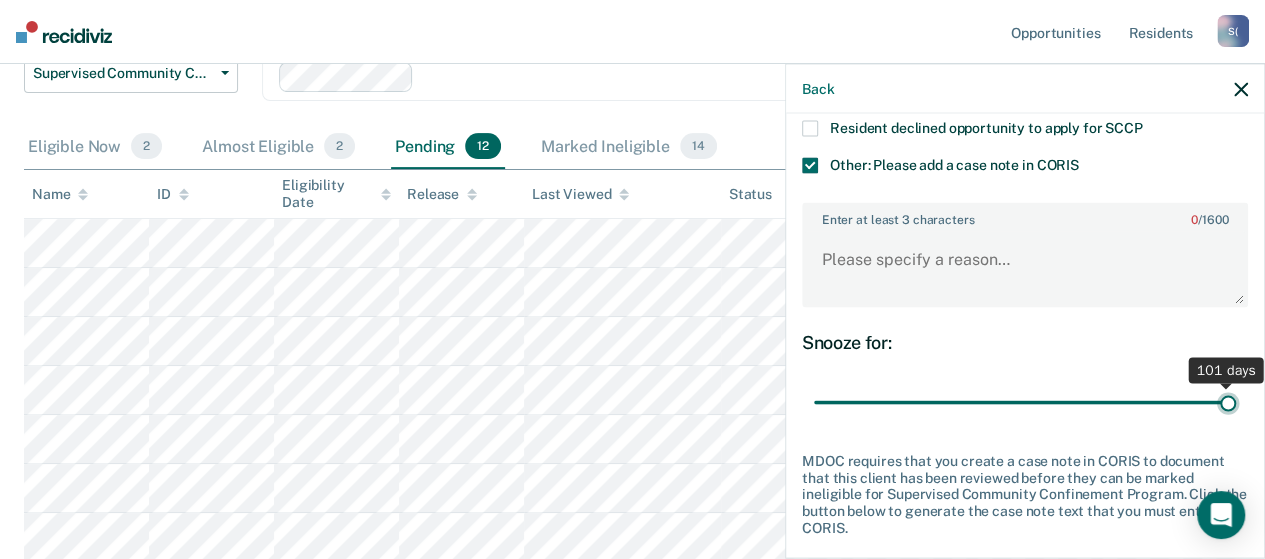 drag, startPoint x: 924, startPoint y: 399, endPoint x: 1250, endPoint y: 402, distance: 326.0138 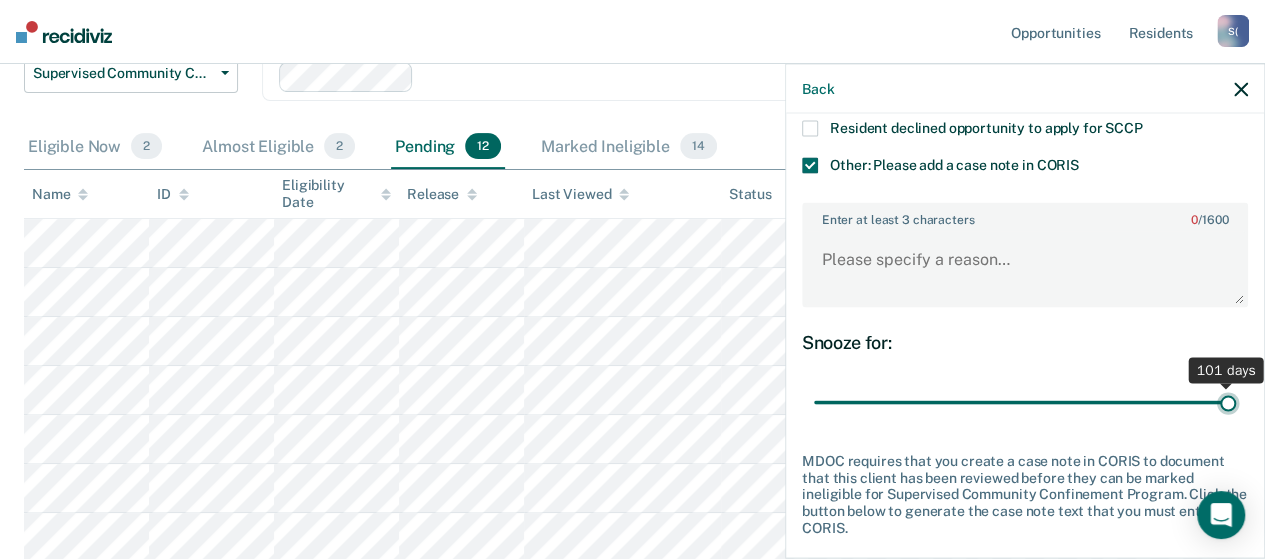 type on "101" 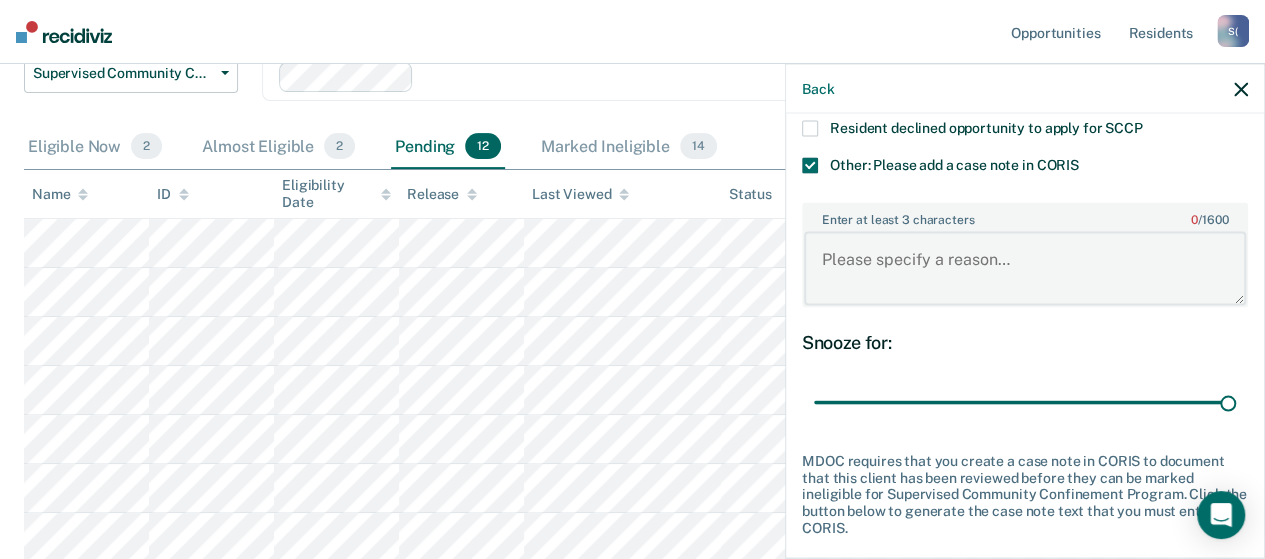 click on "Enter at least 3 characters 0  /  1600" at bounding box center [1025, 268] 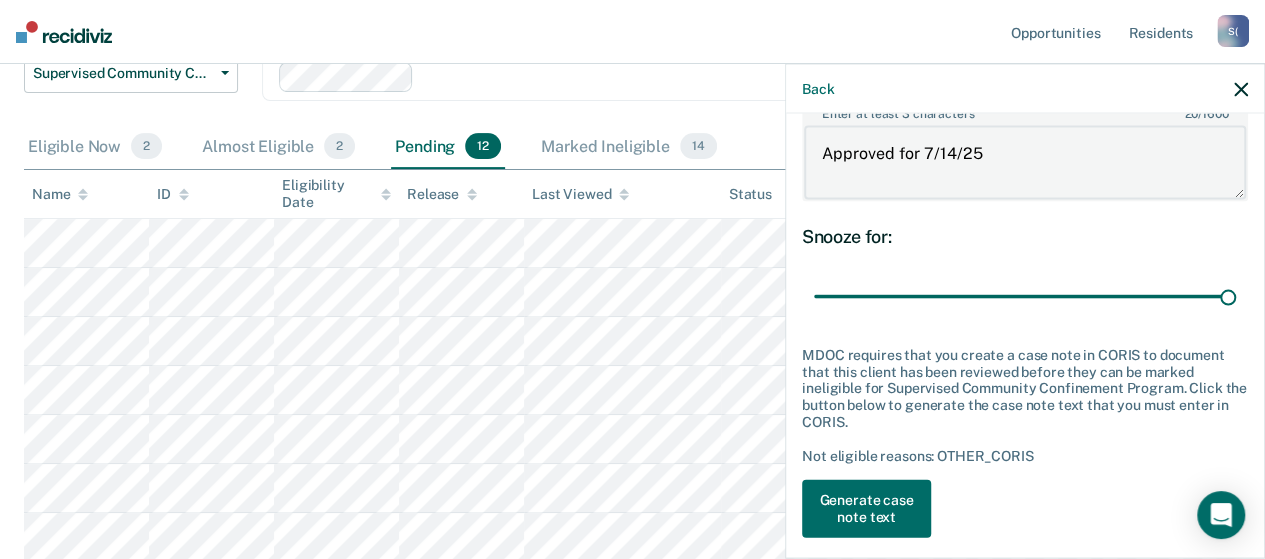 scroll, scrollTop: 415, scrollLeft: 0, axis: vertical 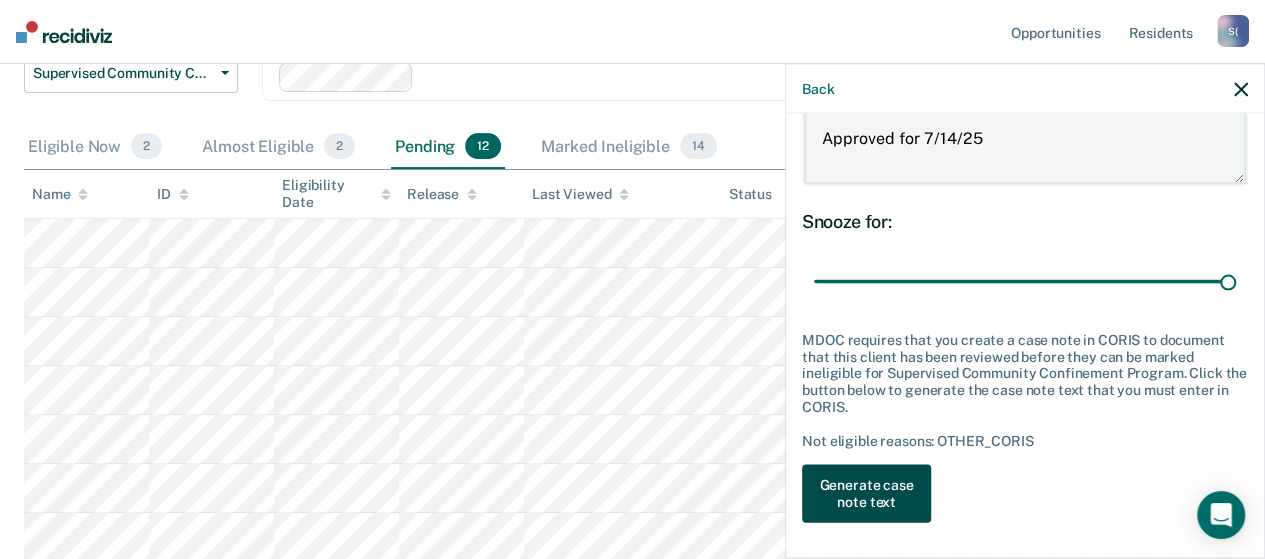 type on "Approved for 7/14/25" 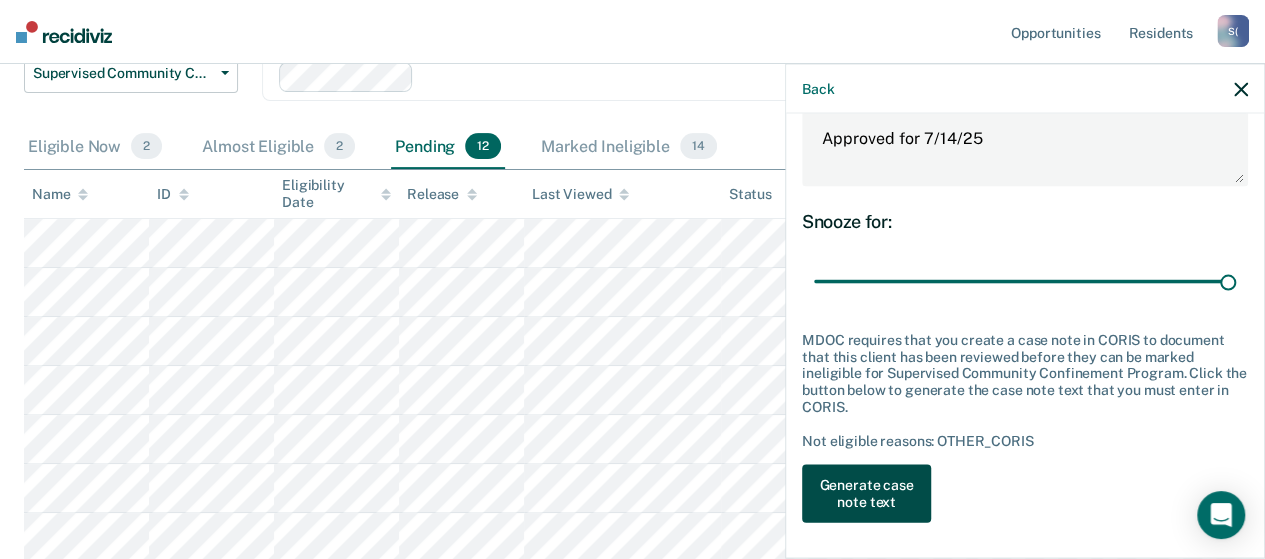 click on "Generate case note text" at bounding box center (866, 494) 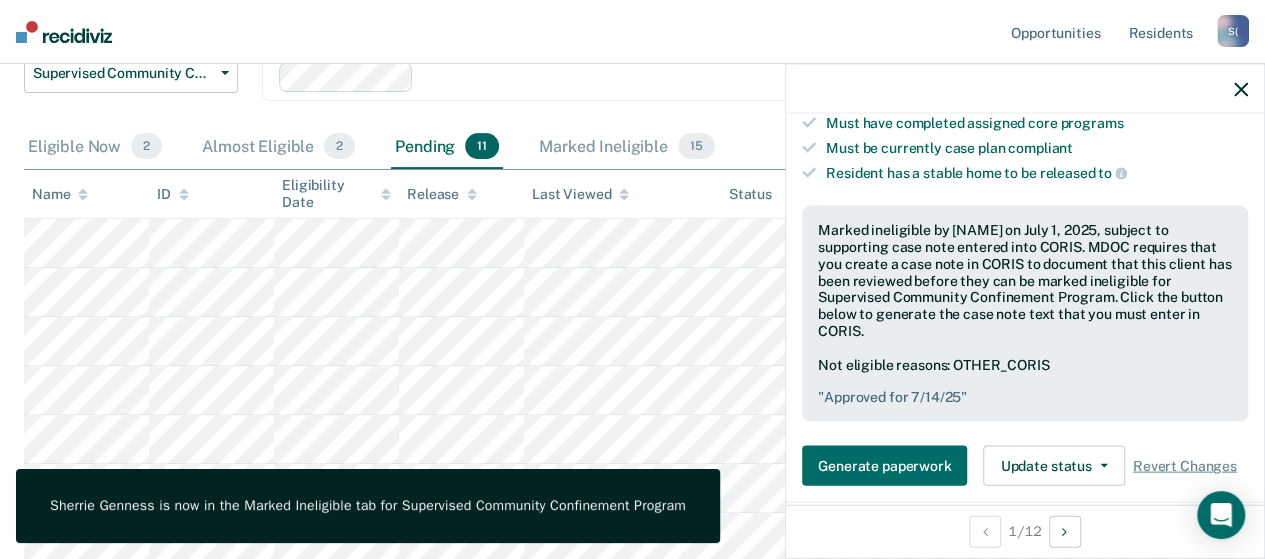 scroll, scrollTop: 334, scrollLeft: 0, axis: vertical 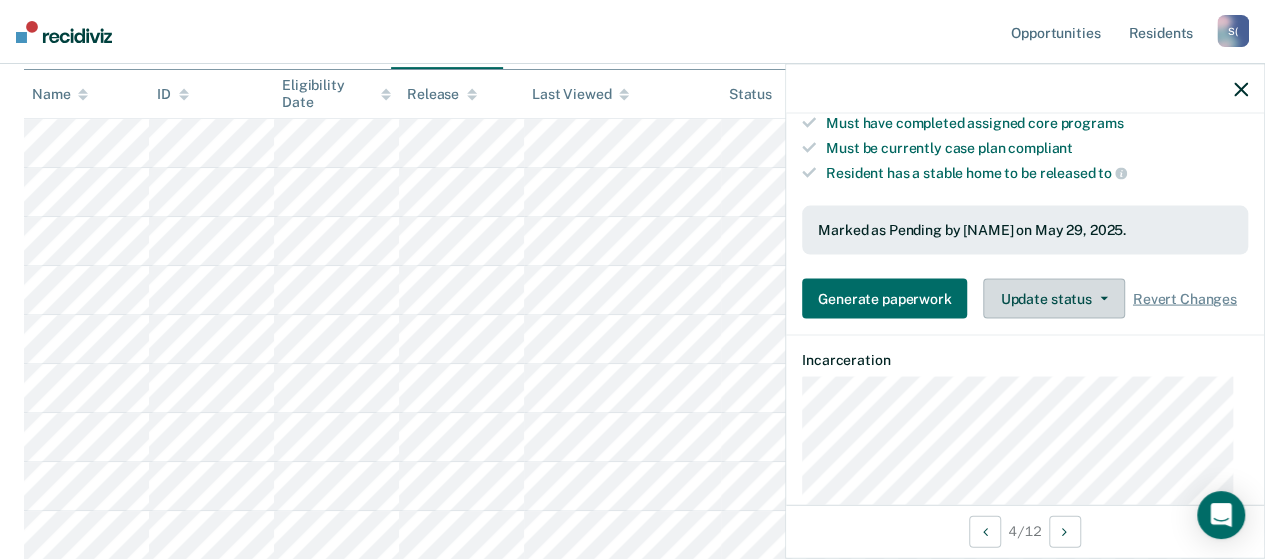 click on "Update status" at bounding box center (1053, 298) 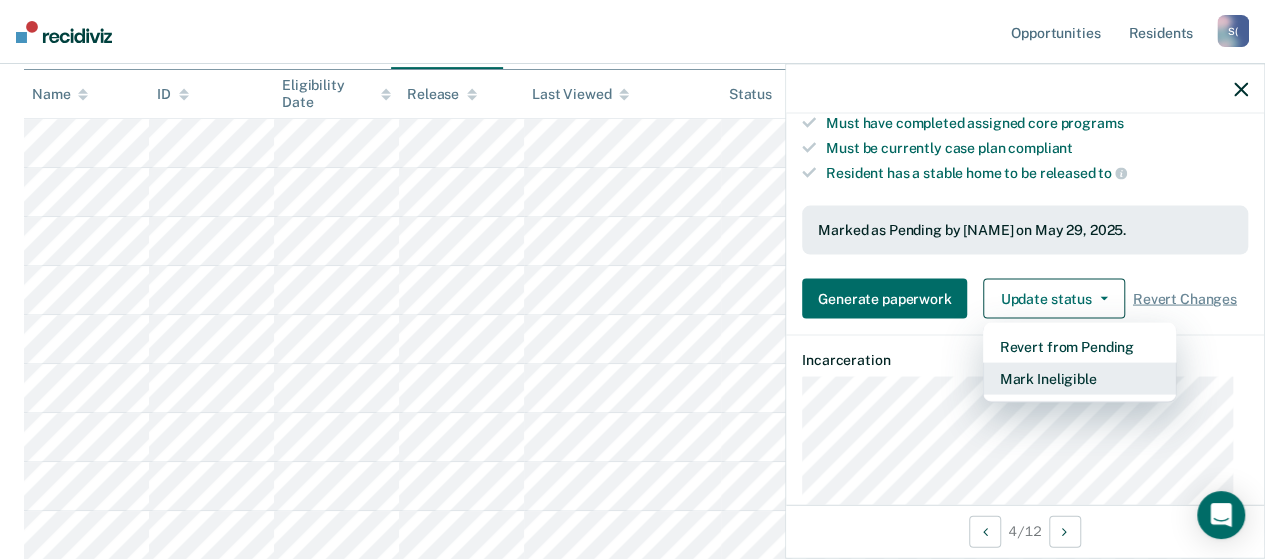 click on "Mark Ineligible" at bounding box center [1079, 378] 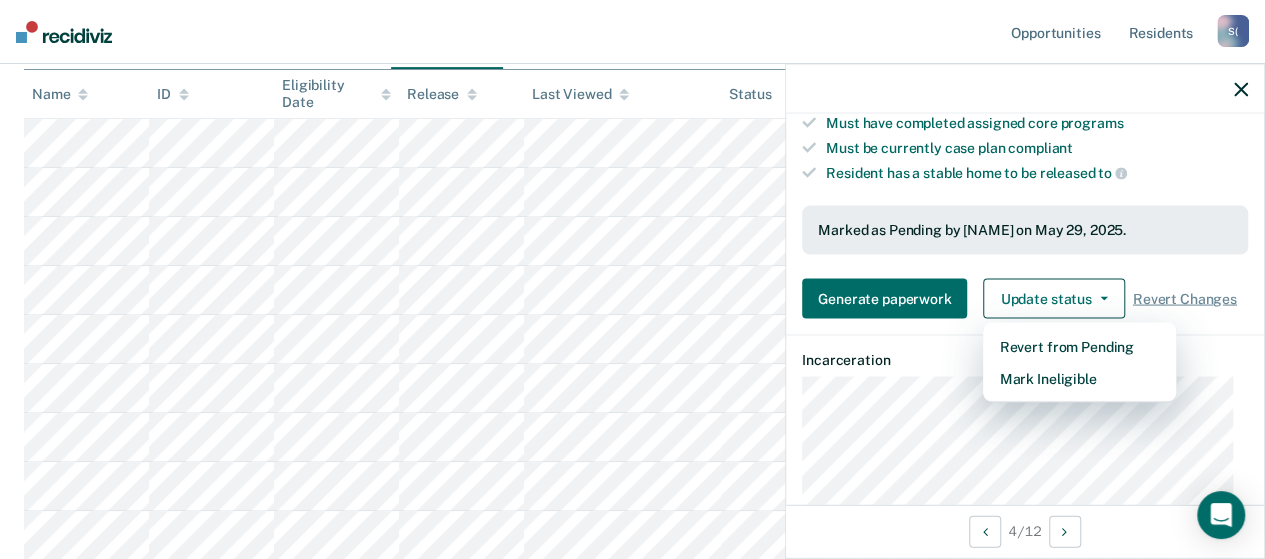scroll, scrollTop: 294, scrollLeft: 0, axis: vertical 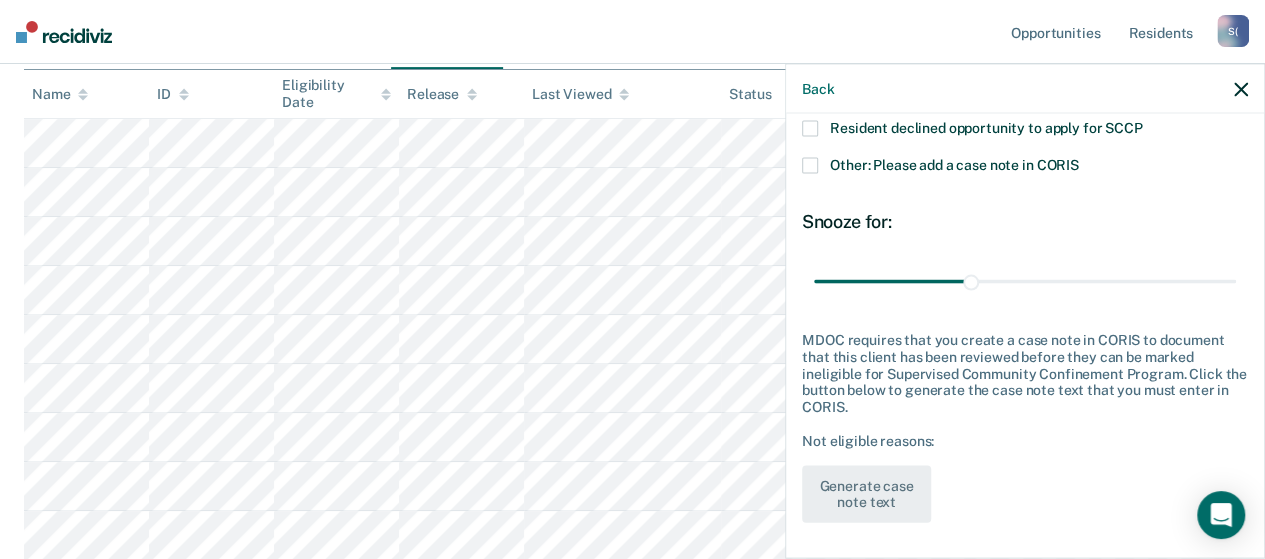 click at bounding box center (810, 166) 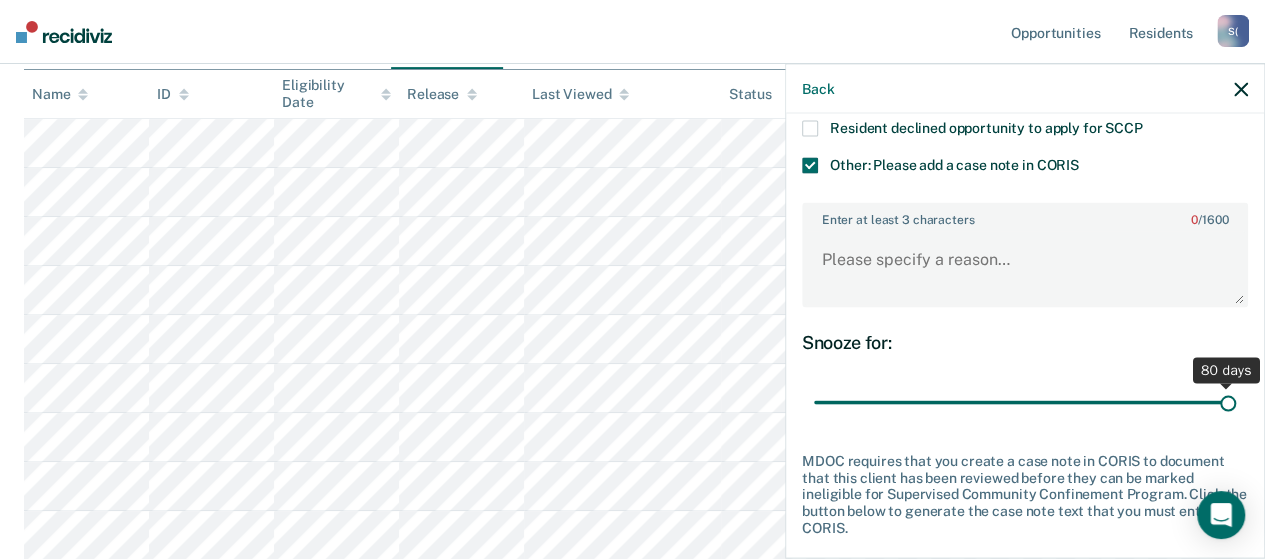 drag, startPoint x: 961, startPoint y: 397, endPoint x: 1279, endPoint y: 416, distance: 318.5671 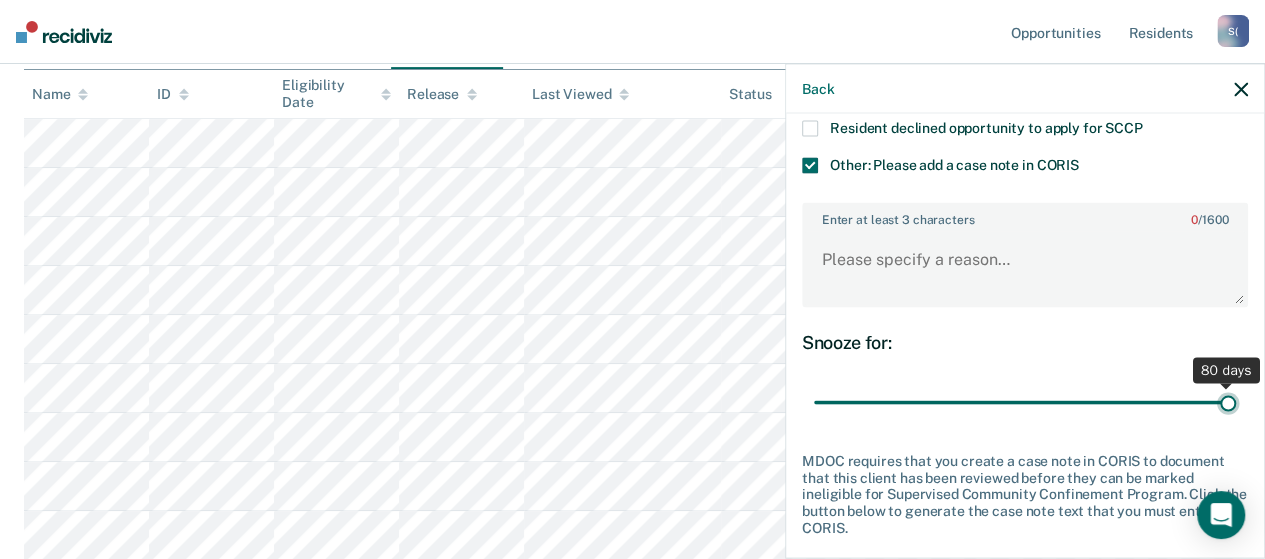 type on "80" 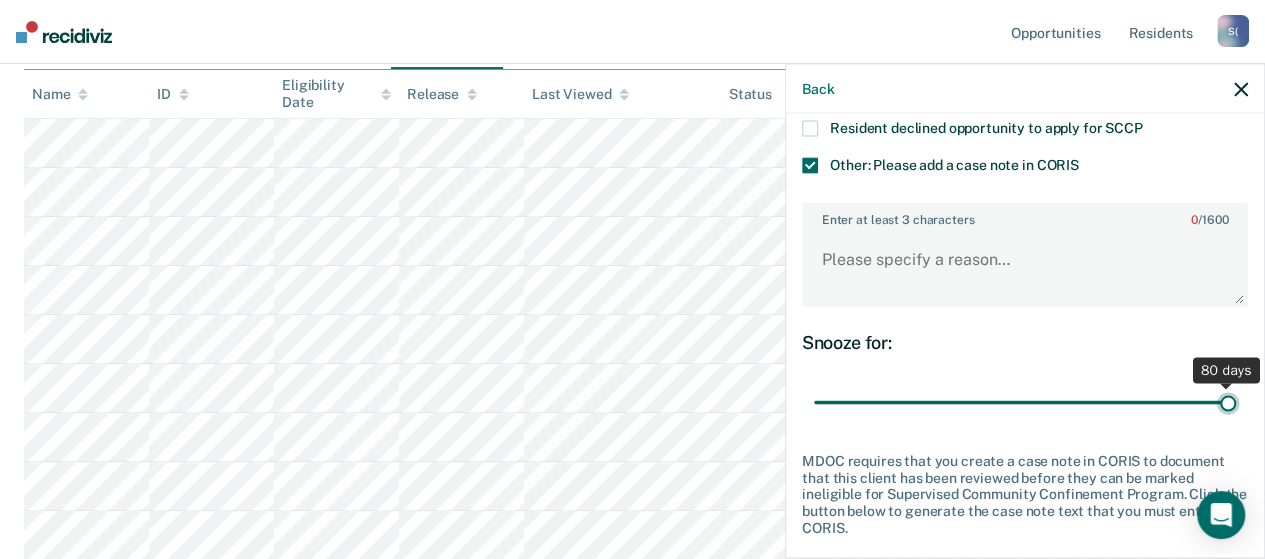 click at bounding box center (1025, 402) 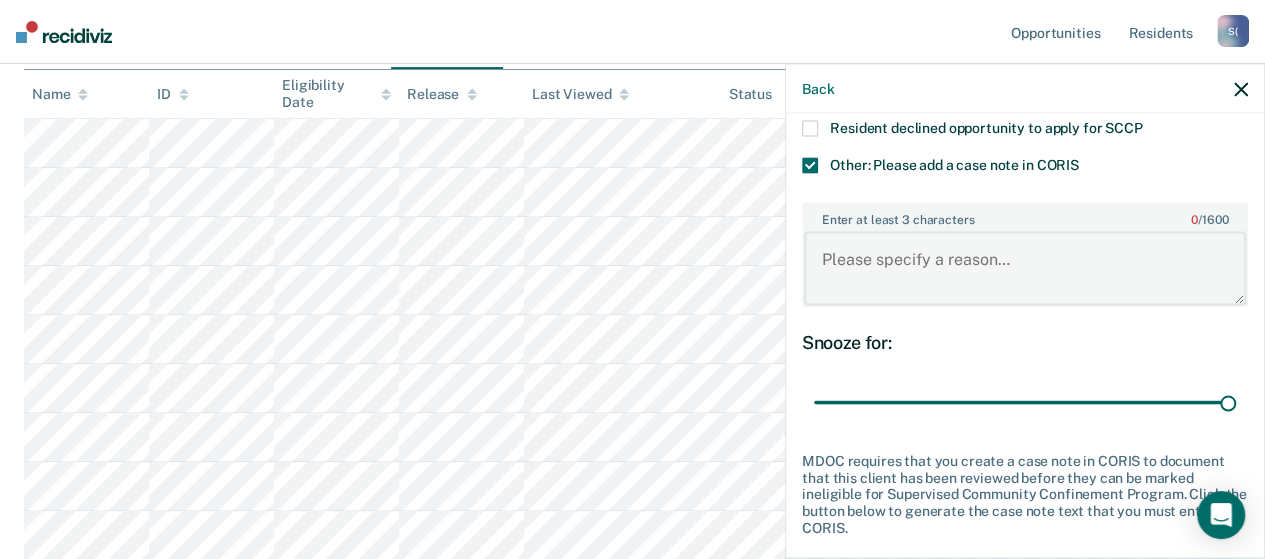 click on "Enter at least 3 characters 0  /  1600" at bounding box center (1025, 268) 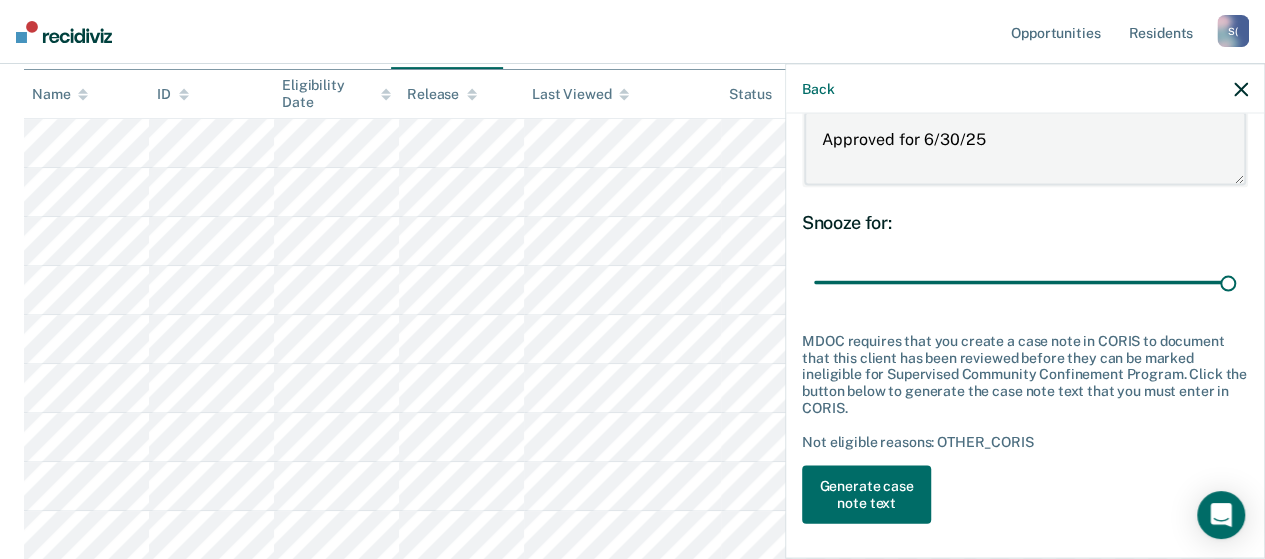 scroll, scrollTop: 415, scrollLeft: 0, axis: vertical 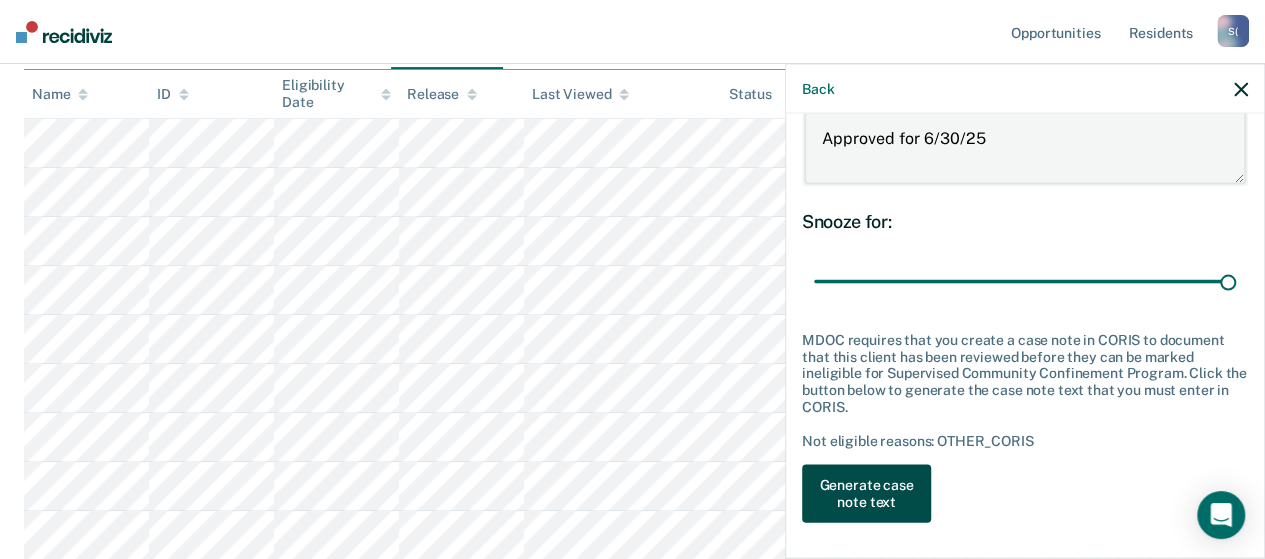 type on "Approved for 6/30/25" 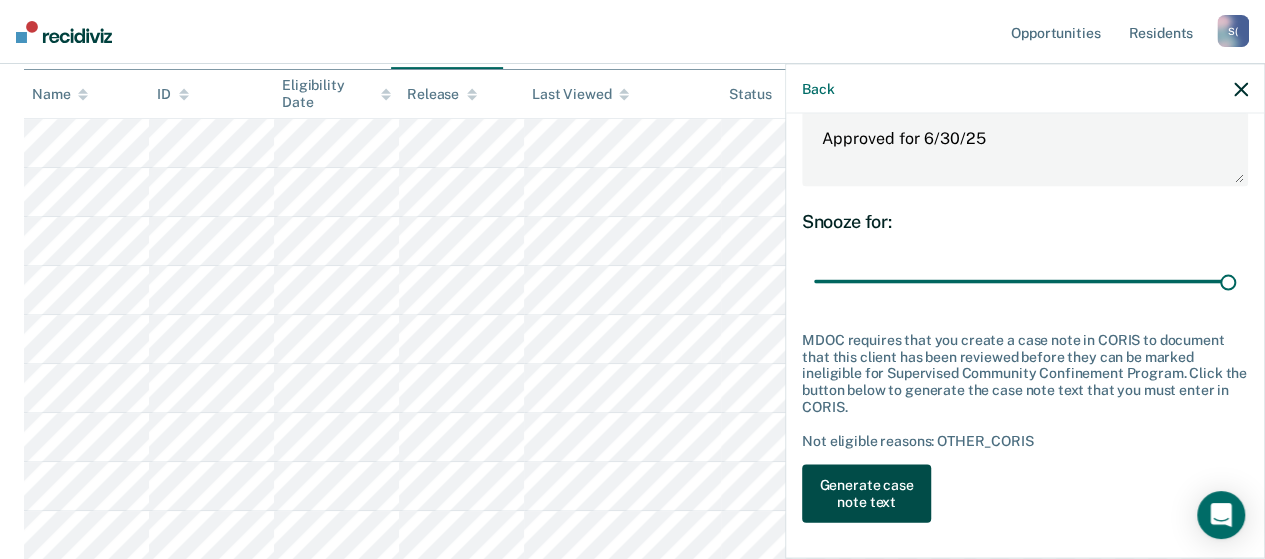 click on "Generate case note text" at bounding box center [866, 494] 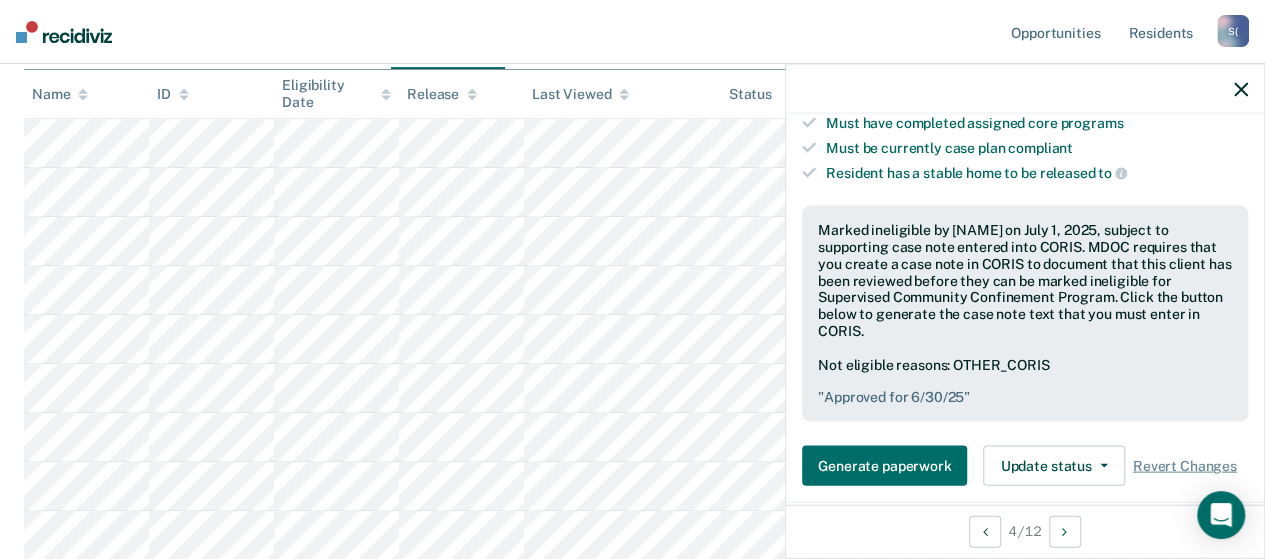 click at bounding box center (1241, 89) 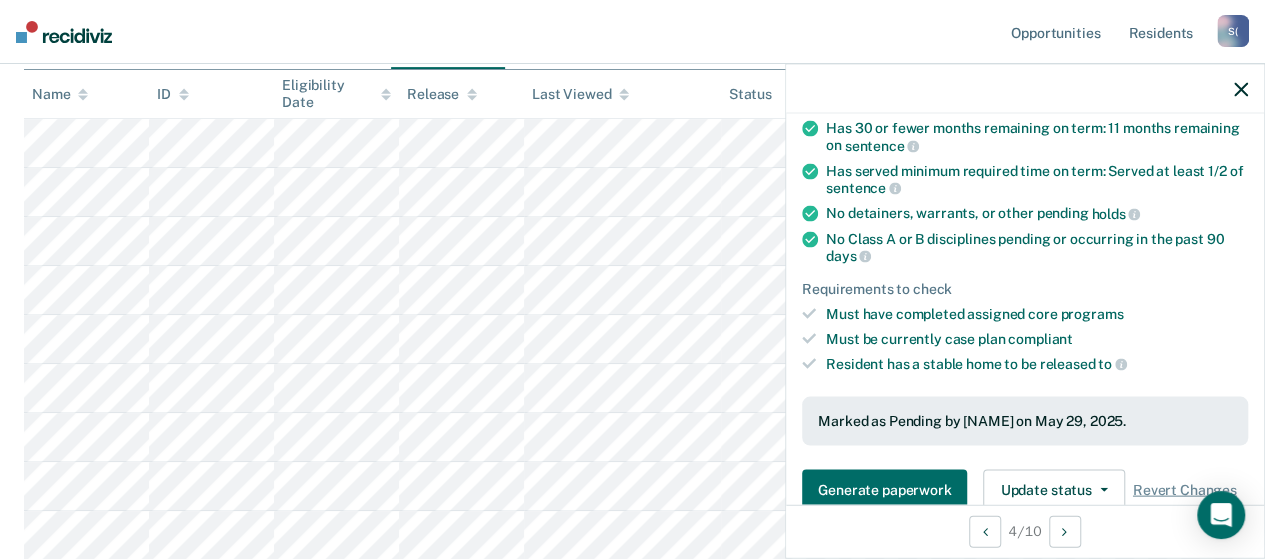 scroll, scrollTop: 300, scrollLeft: 0, axis: vertical 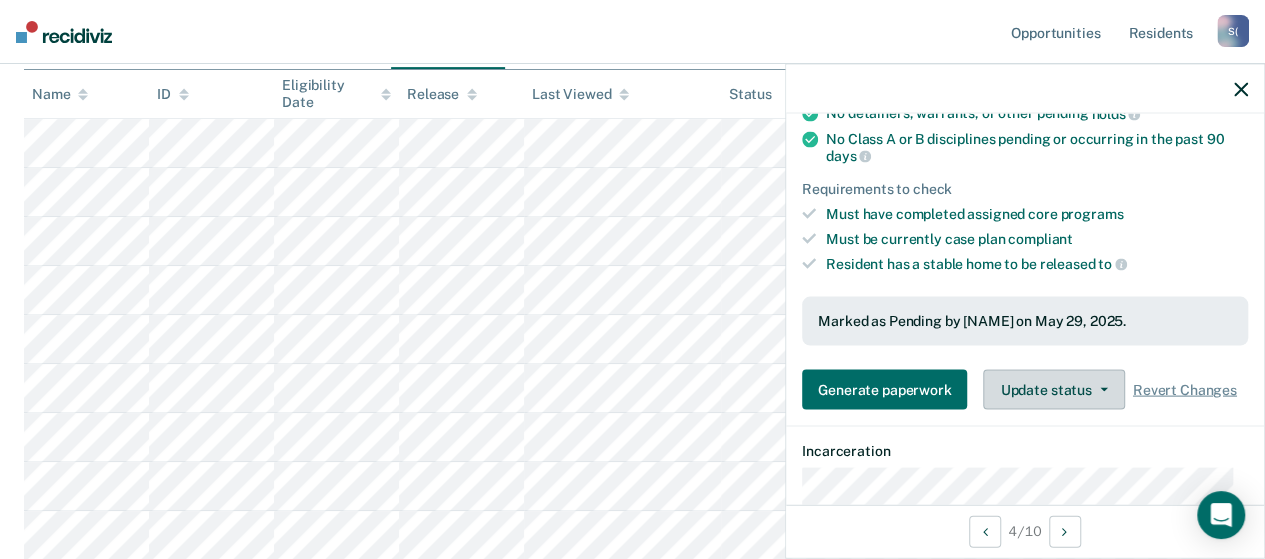 click on "Update status" at bounding box center (1053, 389) 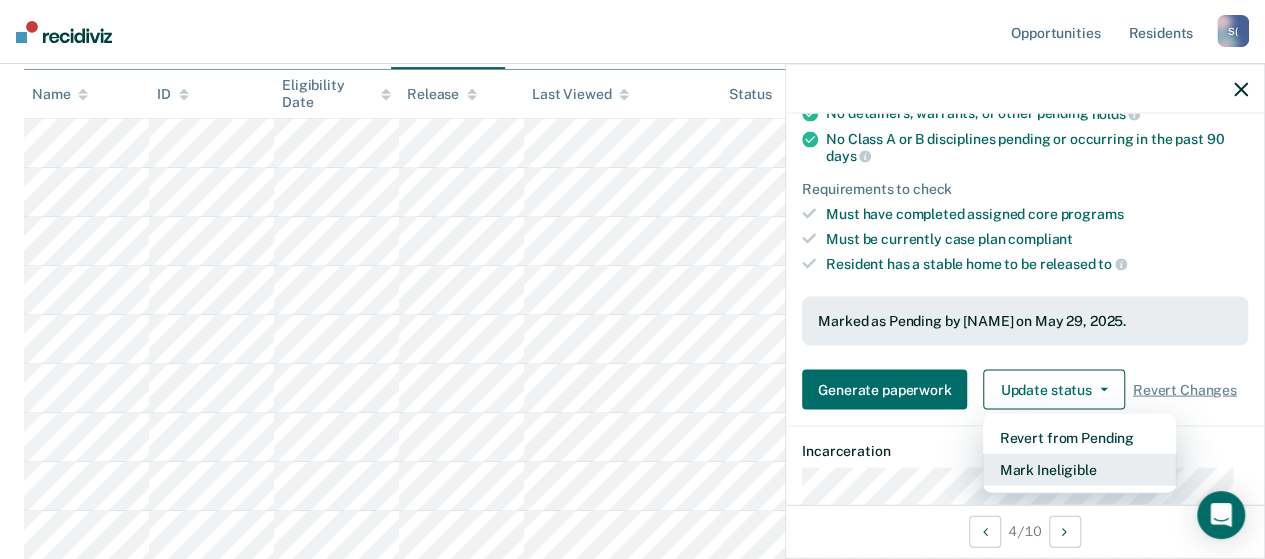 click on "Mark Ineligible" at bounding box center (1079, 469) 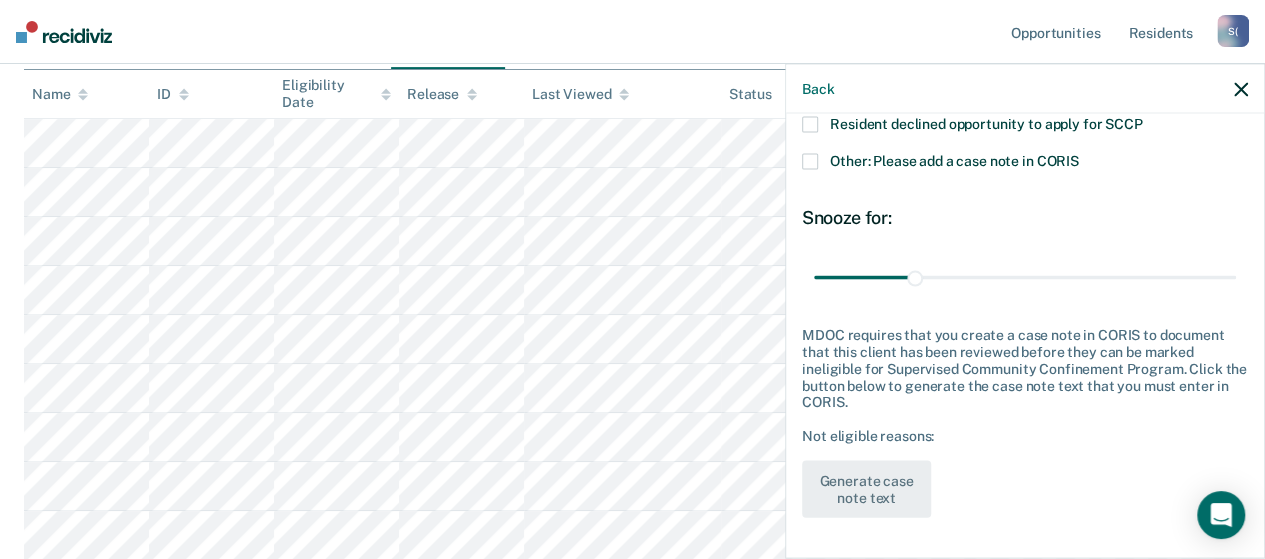 scroll, scrollTop: 294, scrollLeft: 0, axis: vertical 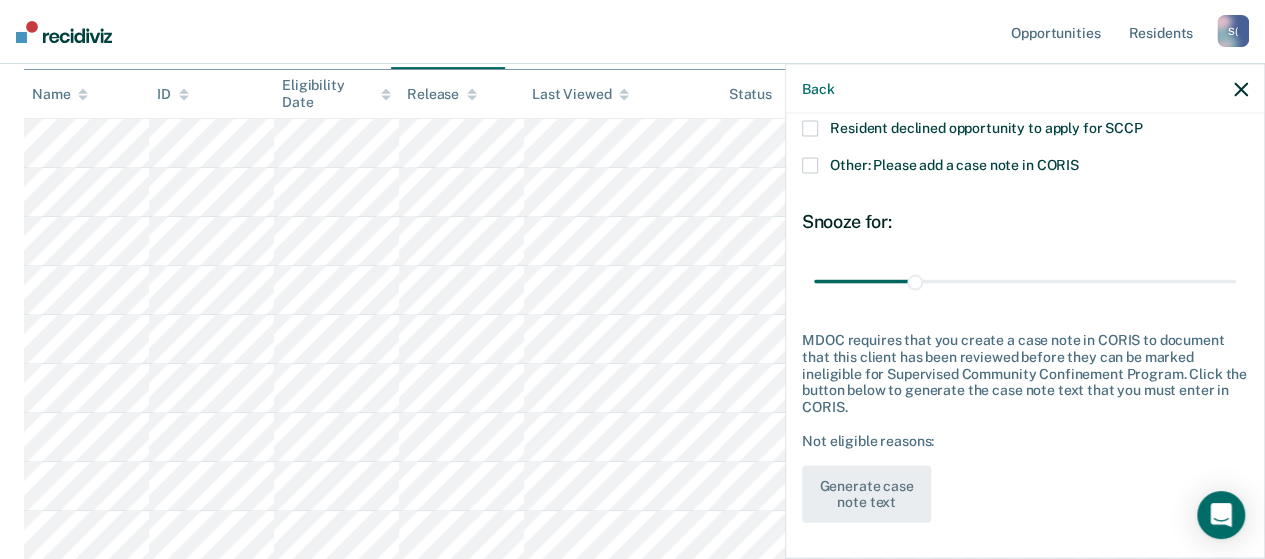 click at bounding box center [810, 166] 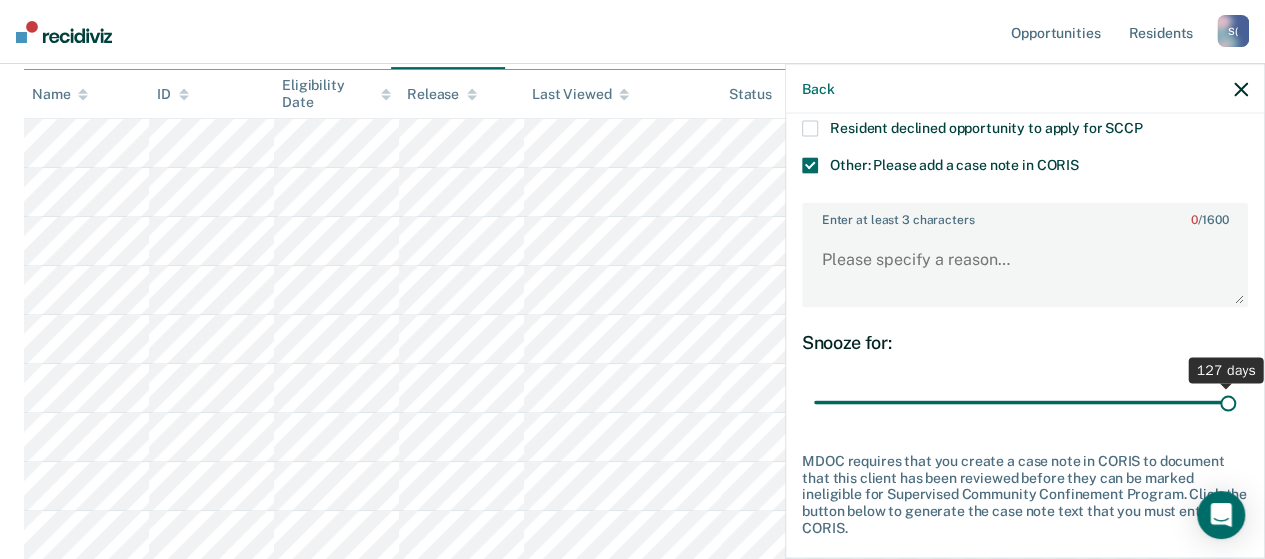 drag, startPoint x: 910, startPoint y: 401, endPoint x: 1279, endPoint y: 415, distance: 369.26547 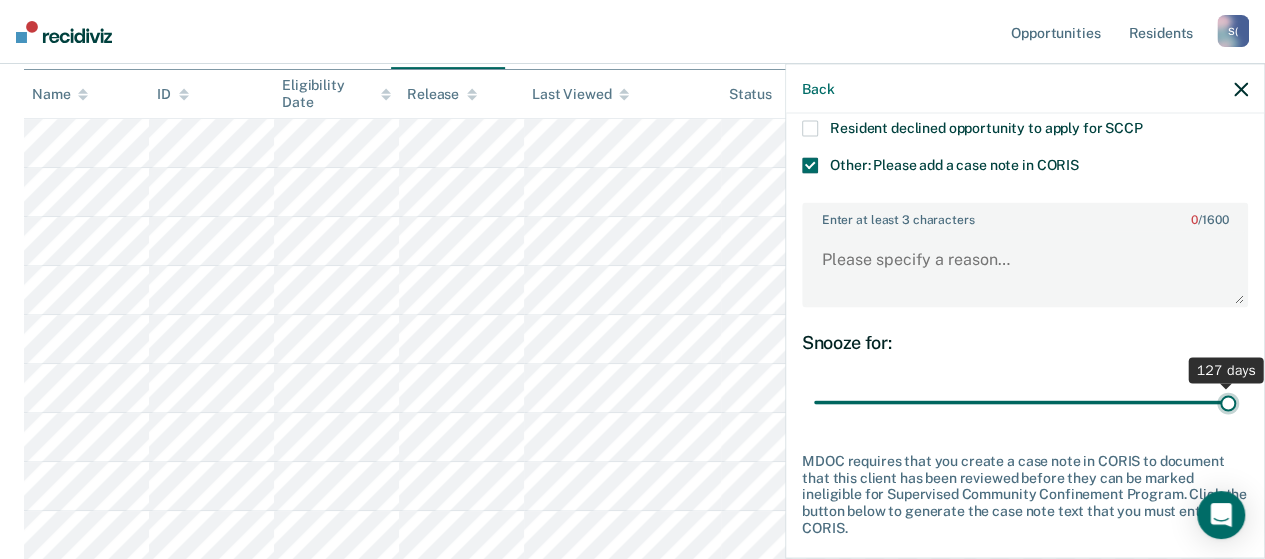type on "127" 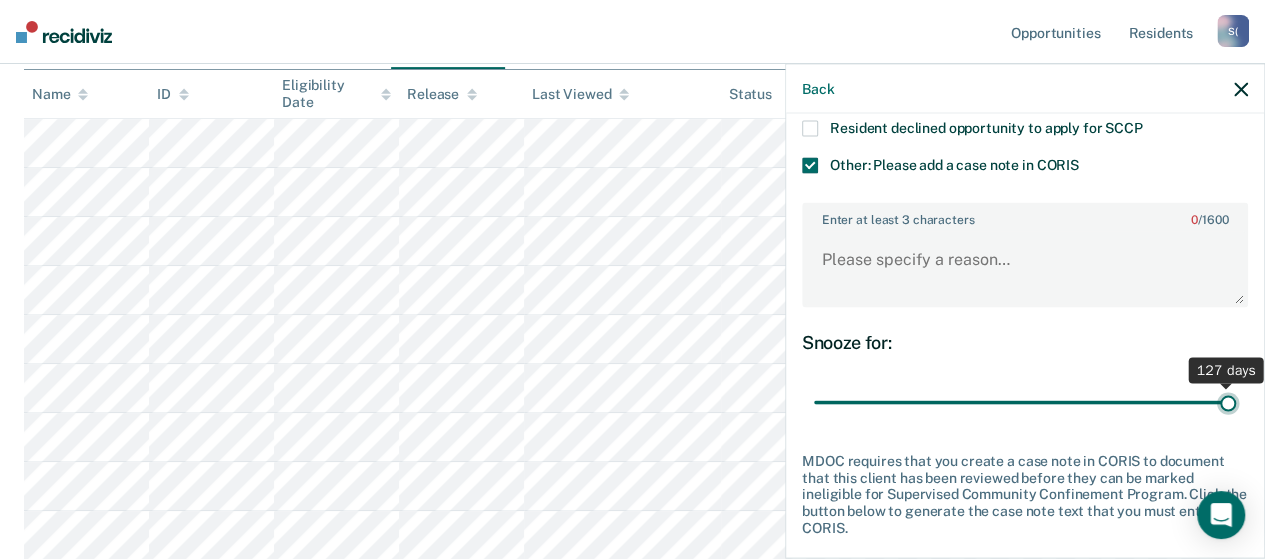 click at bounding box center (1025, 402) 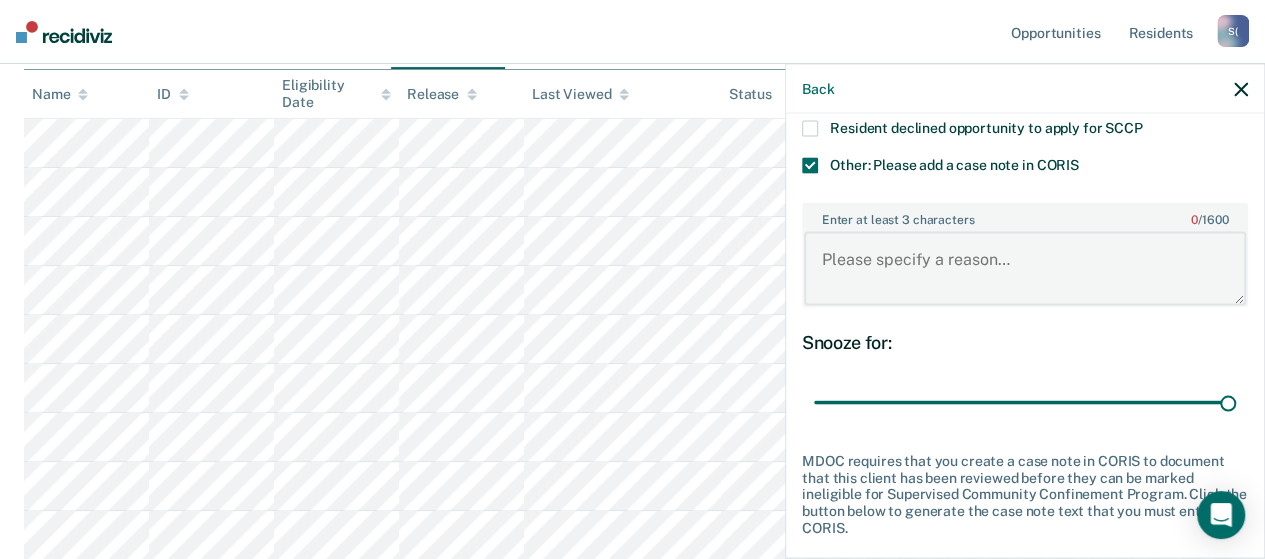 click on "Enter at least 3 characters 0  /  1600" at bounding box center (1025, 268) 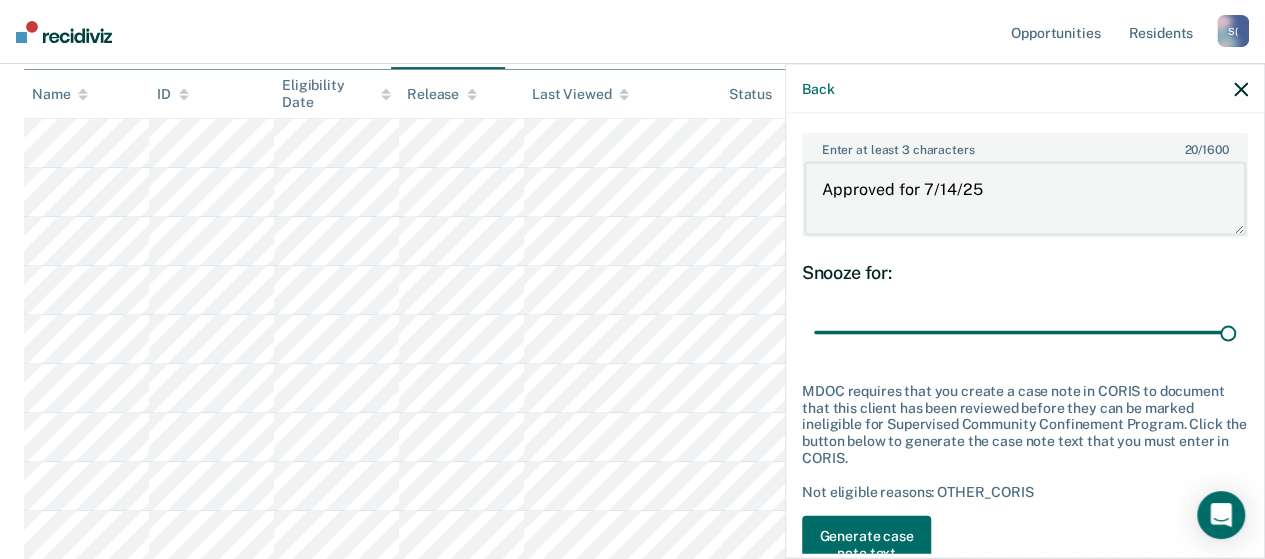 scroll, scrollTop: 415, scrollLeft: 0, axis: vertical 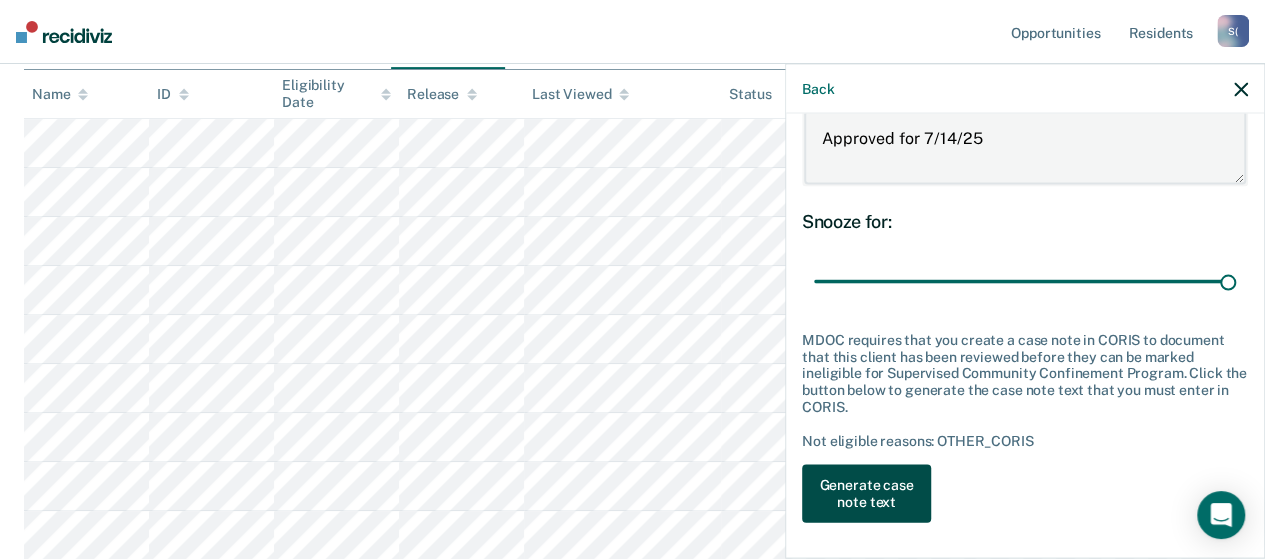 type on "Approved for 7/14/25" 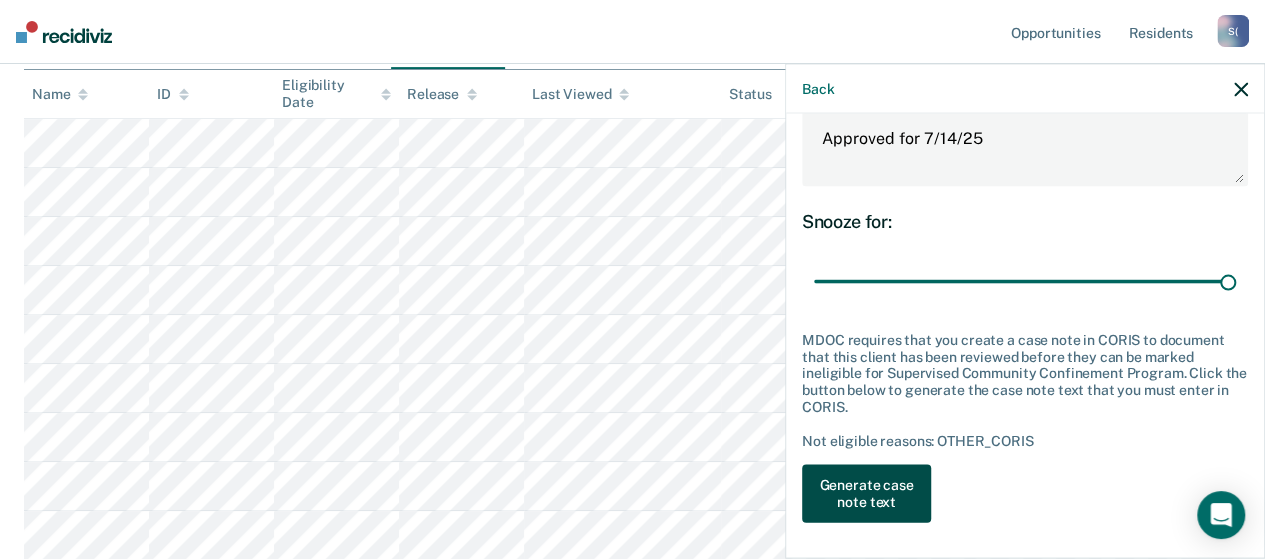 click on "Generate case note text" at bounding box center [866, 494] 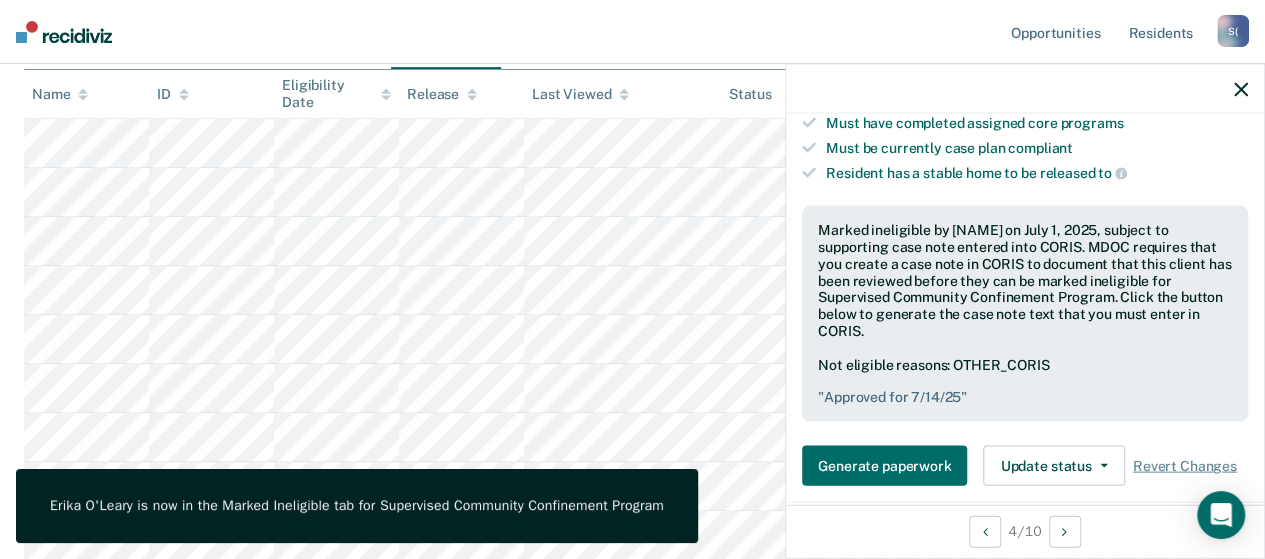 click at bounding box center (1241, 89) 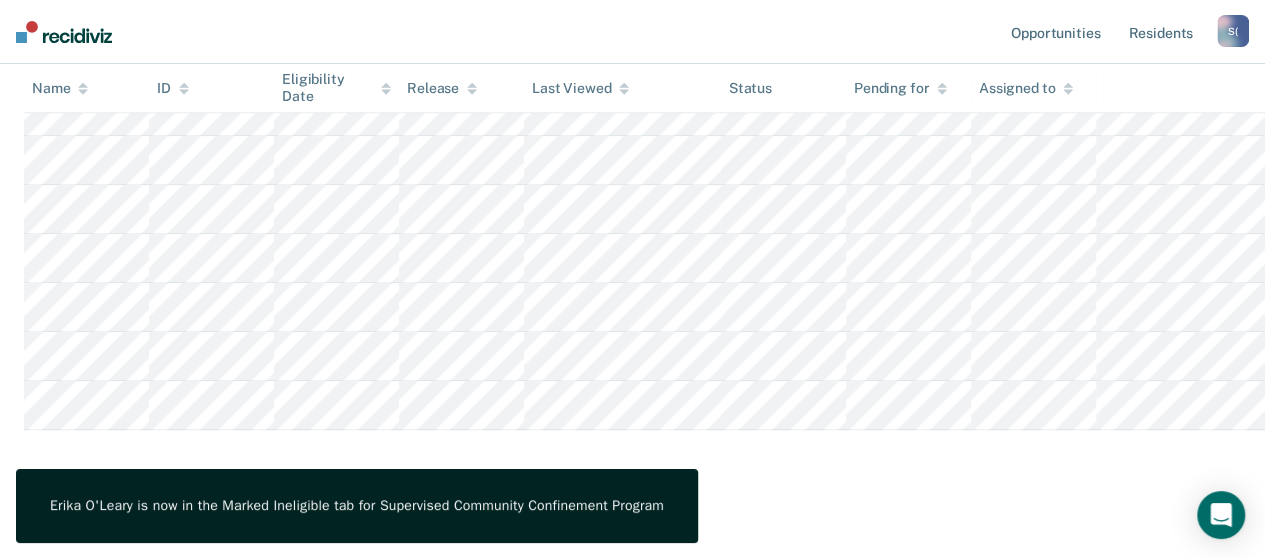 scroll, scrollTop: 478, scrollLeft: 0, axis: vertical 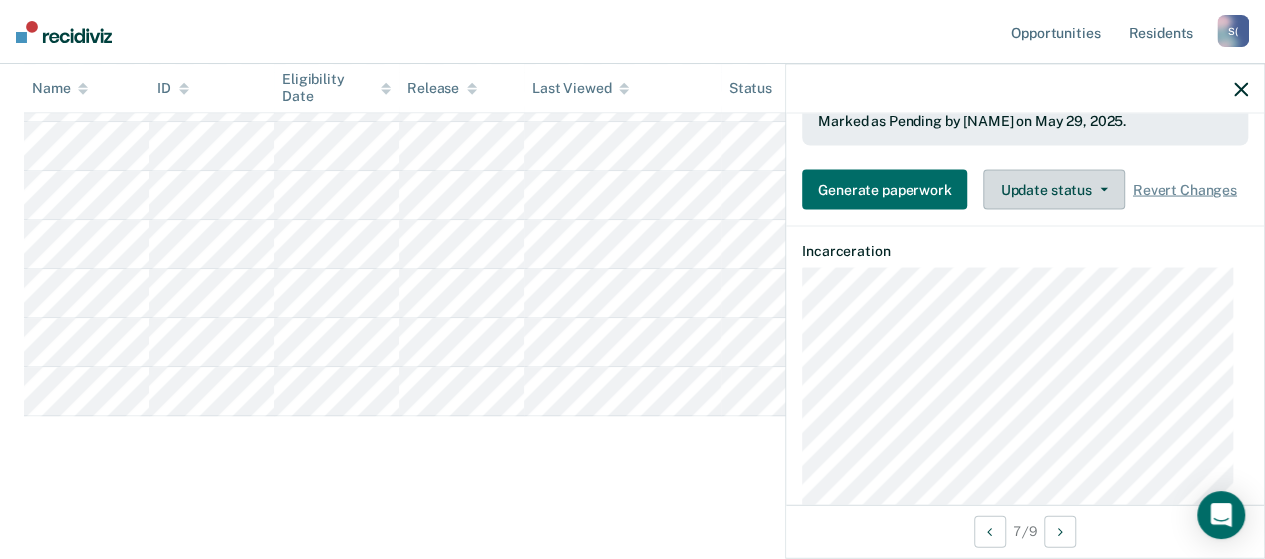 click on "Update status" at bounding box center (1053, 189) 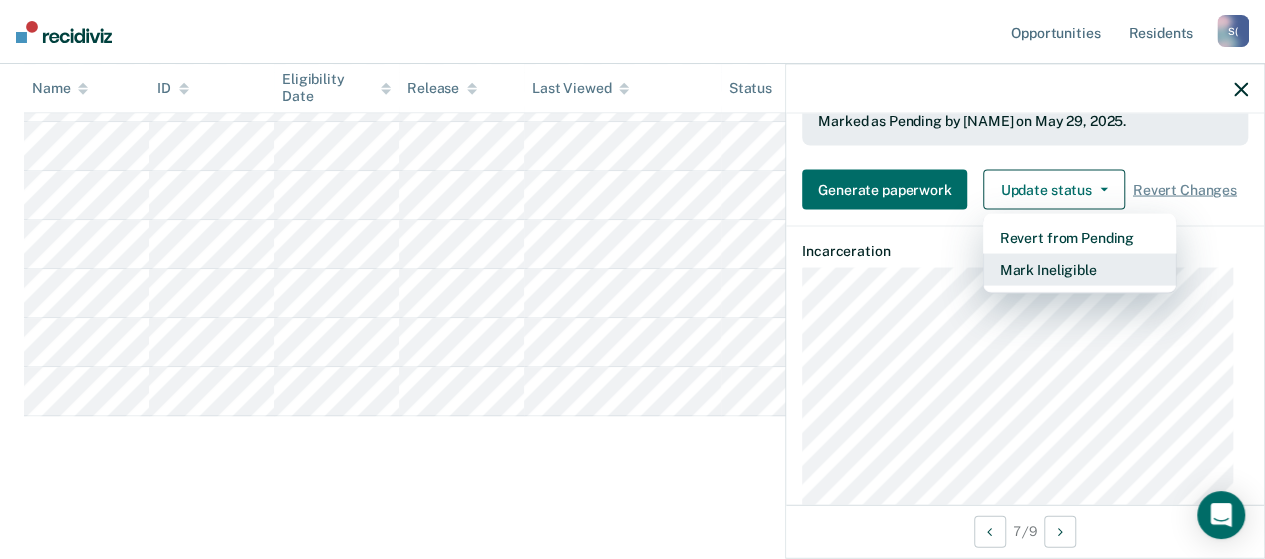 click on "Mark Ineligible" at bounding box center [1079, 269] 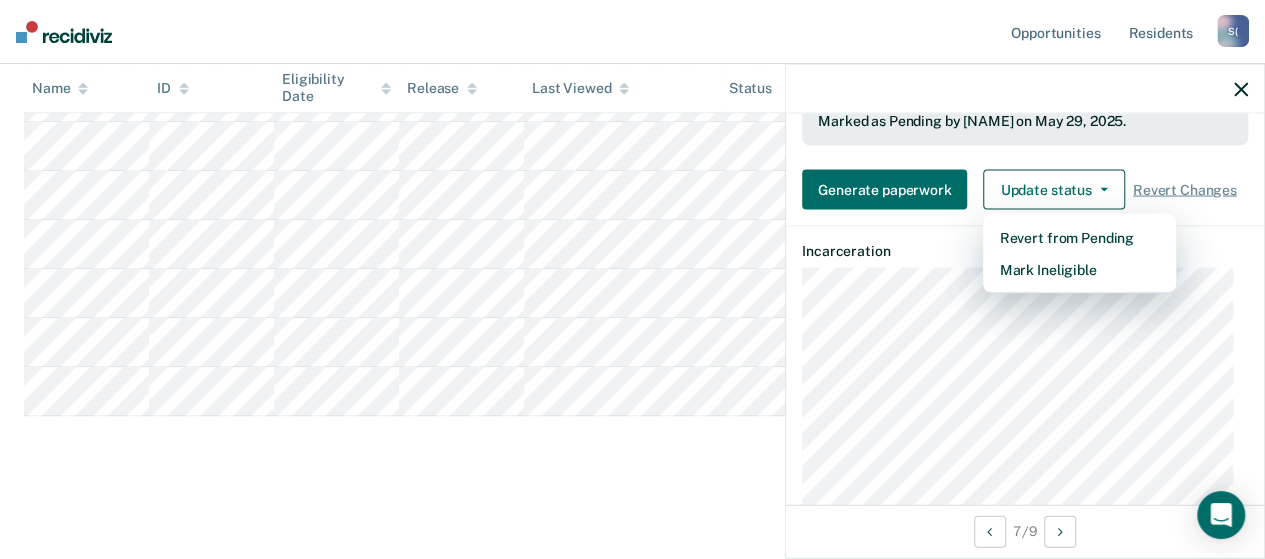 scroll, scrollTop: 294, scrollLeft: 0, axis: vertical 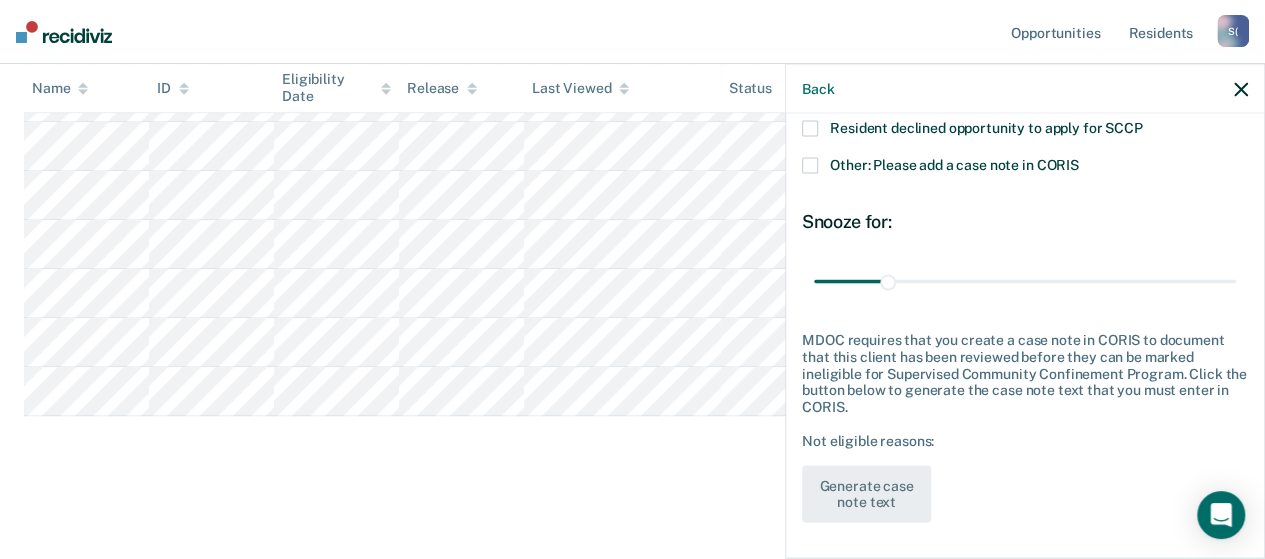 click at bounding box center (810, 166) 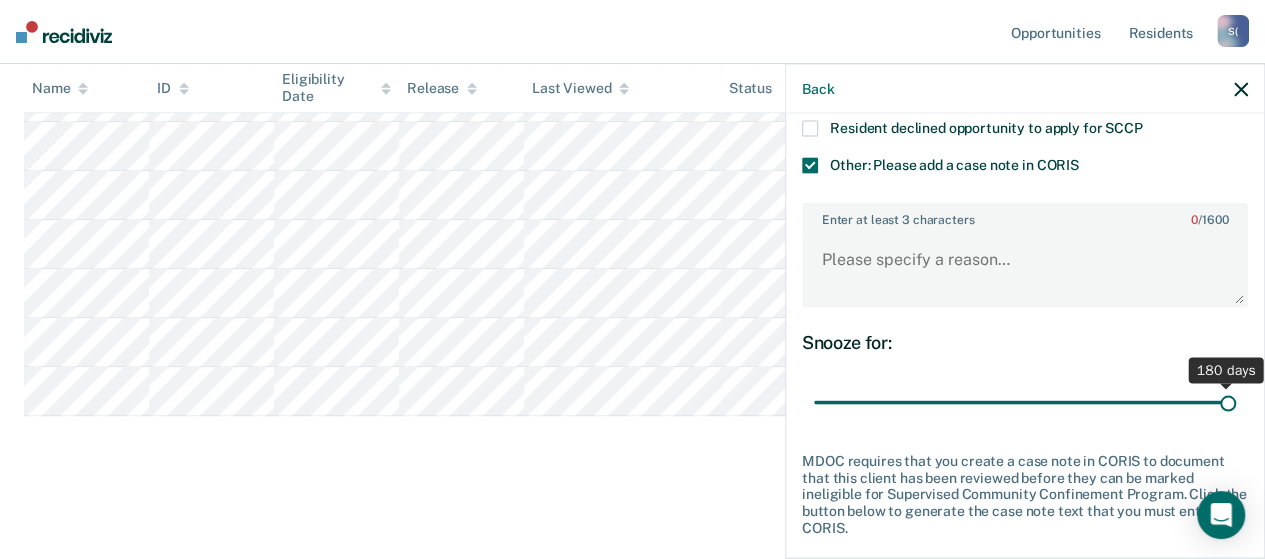 drag, startPoint x: 886, startPoint y: 400, endPoint x: 1262, endPoint y: 407, distance: 376.06516 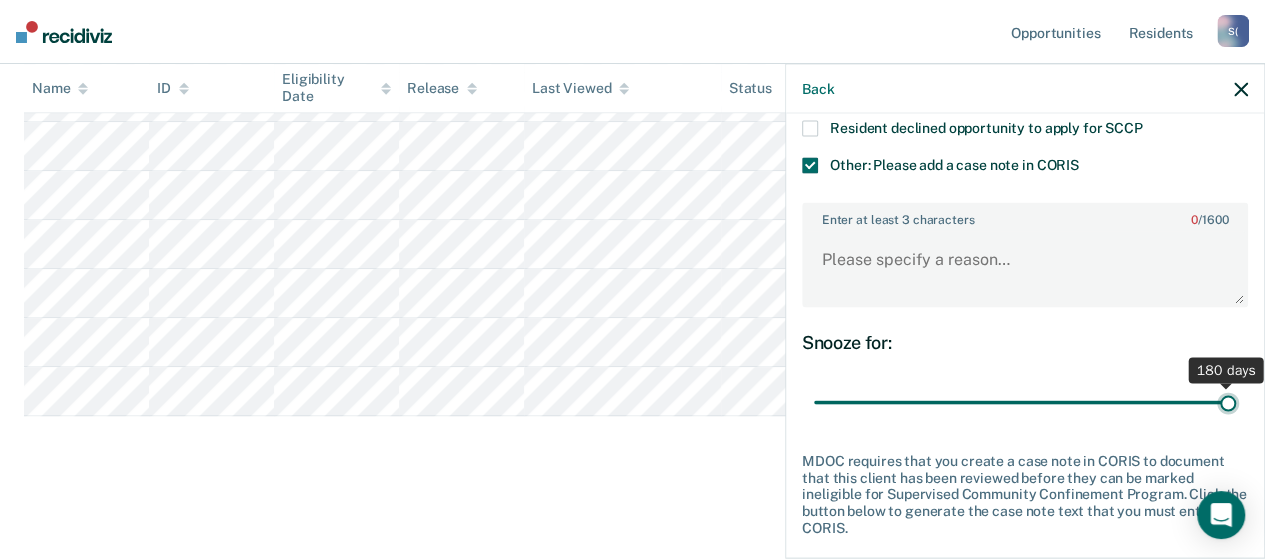 type on "180" 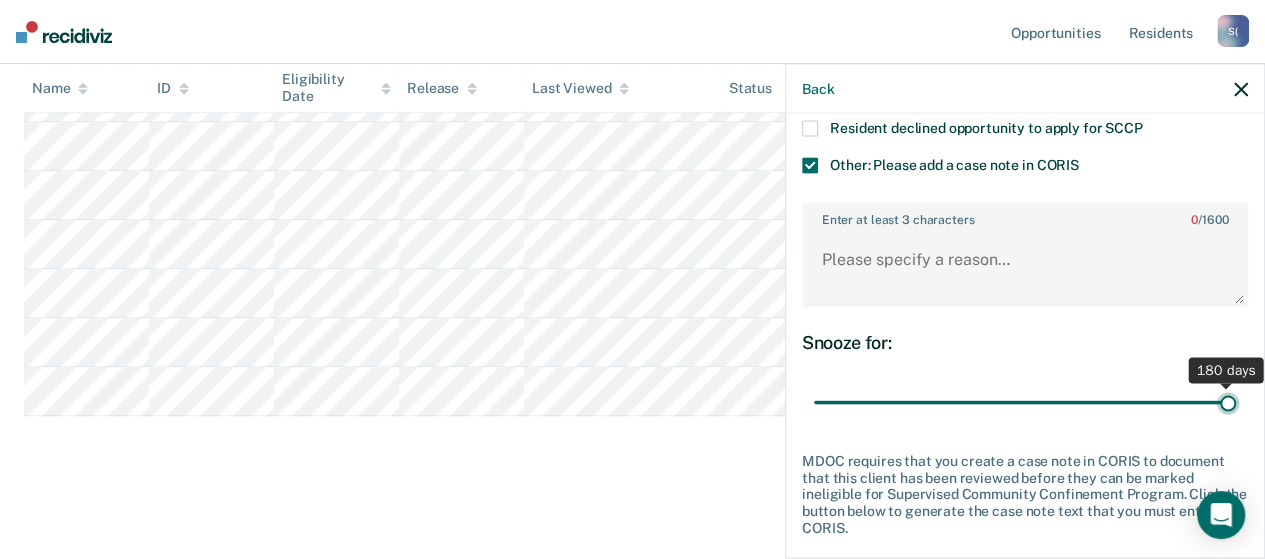 click at bounding box center [1025, 402] 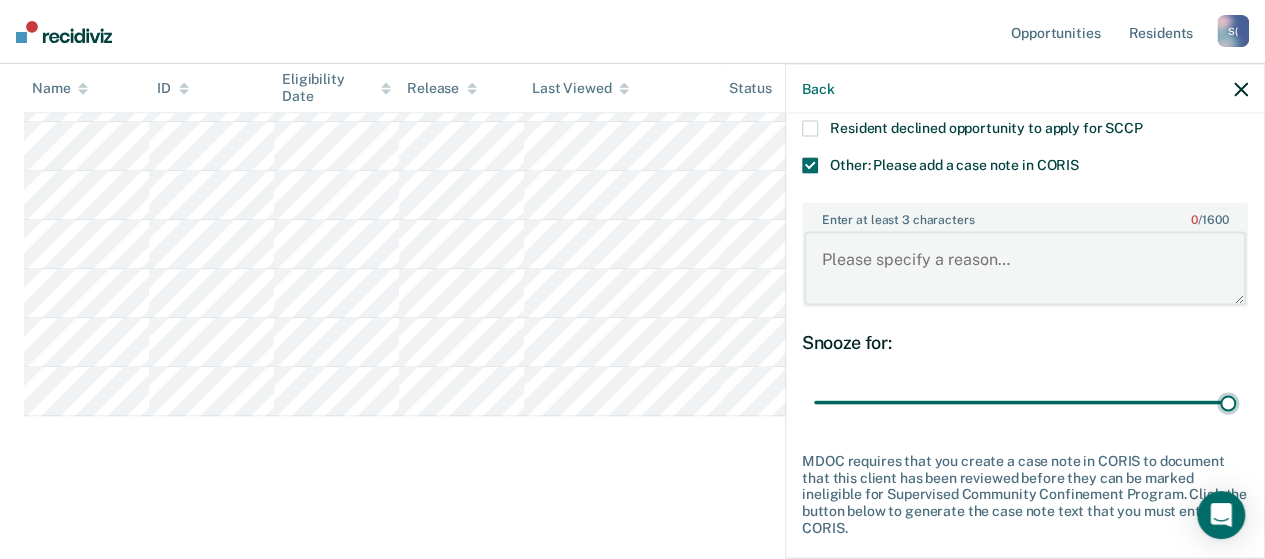 click on "Enter at least 3 characters 0  /  1600" at bounding box center [1025, 268] 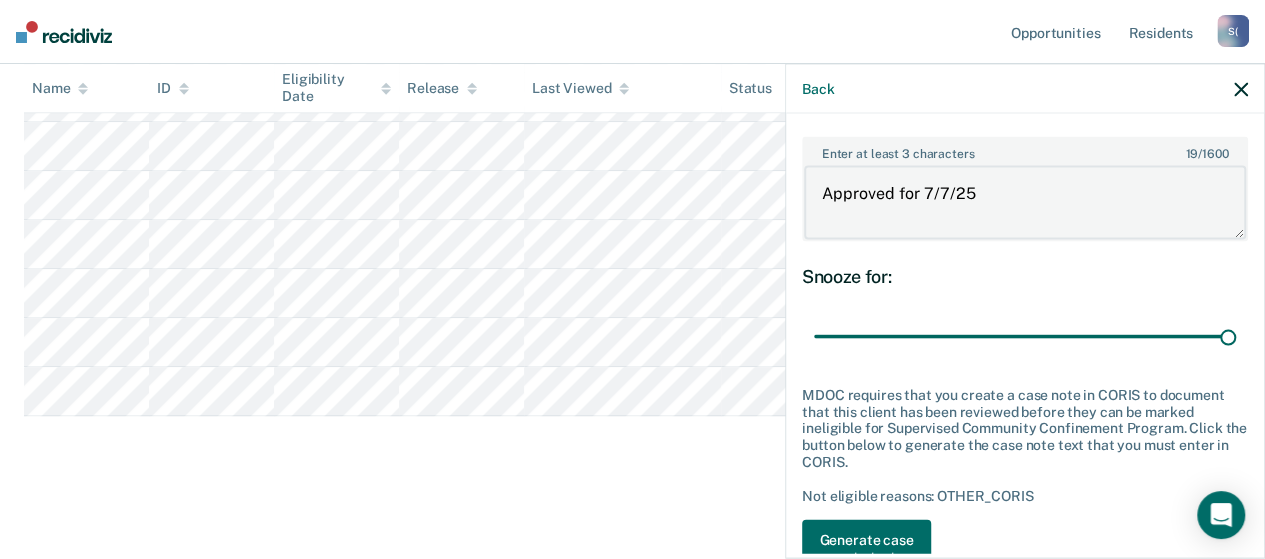 scroll, scrollTop: 415, scrollLeft: 0, axis: vertical 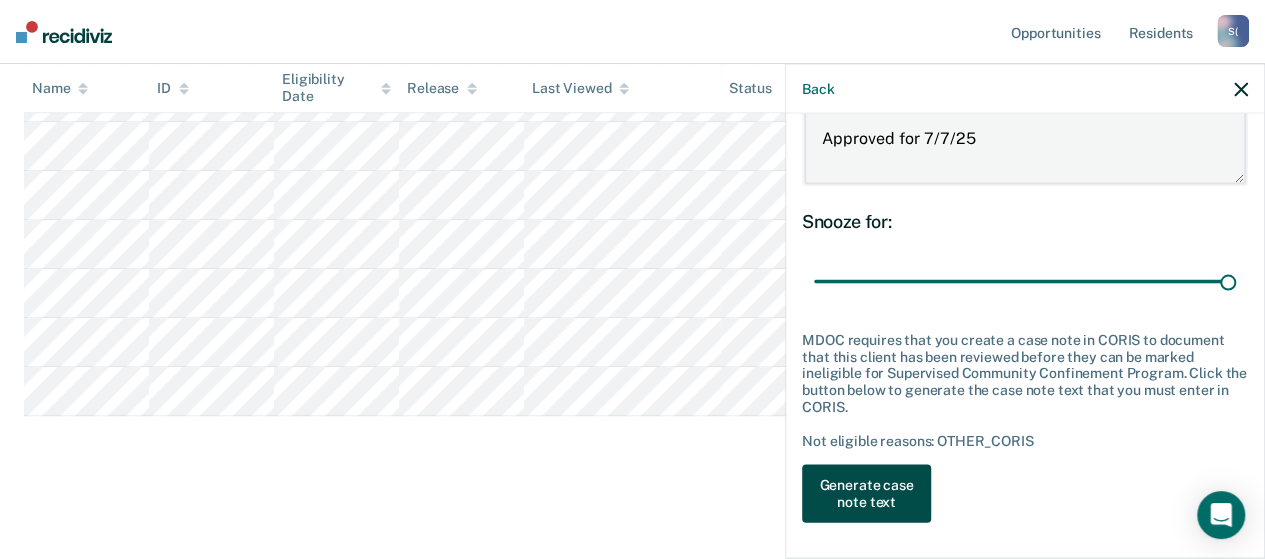 type on "Approved for 7/7/25" 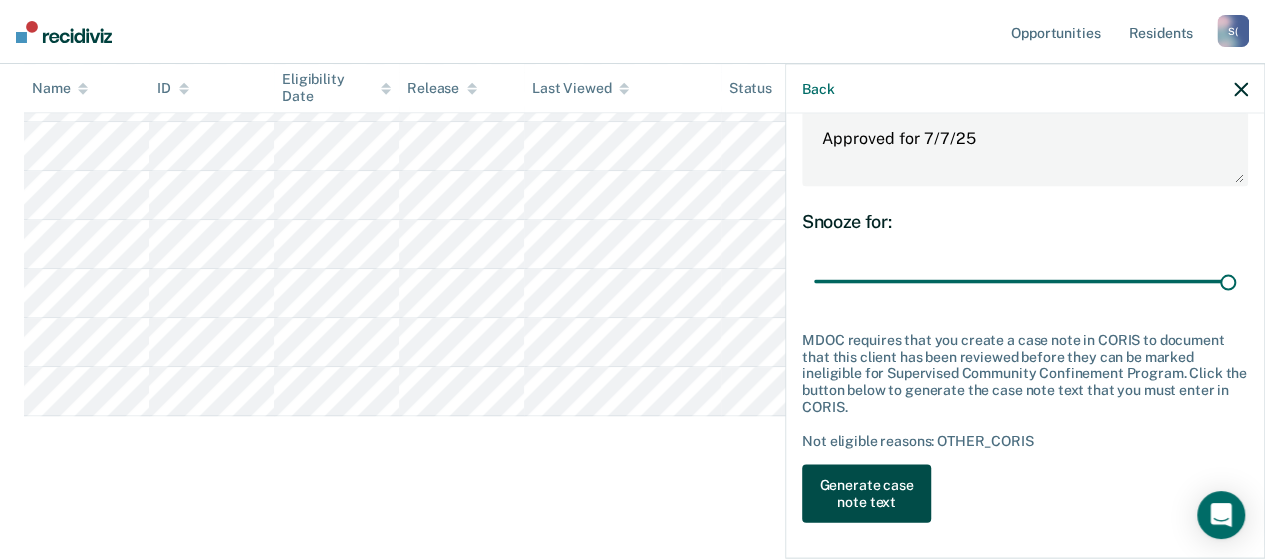 click on "Generate case note text" at bounding box center [866, 494] 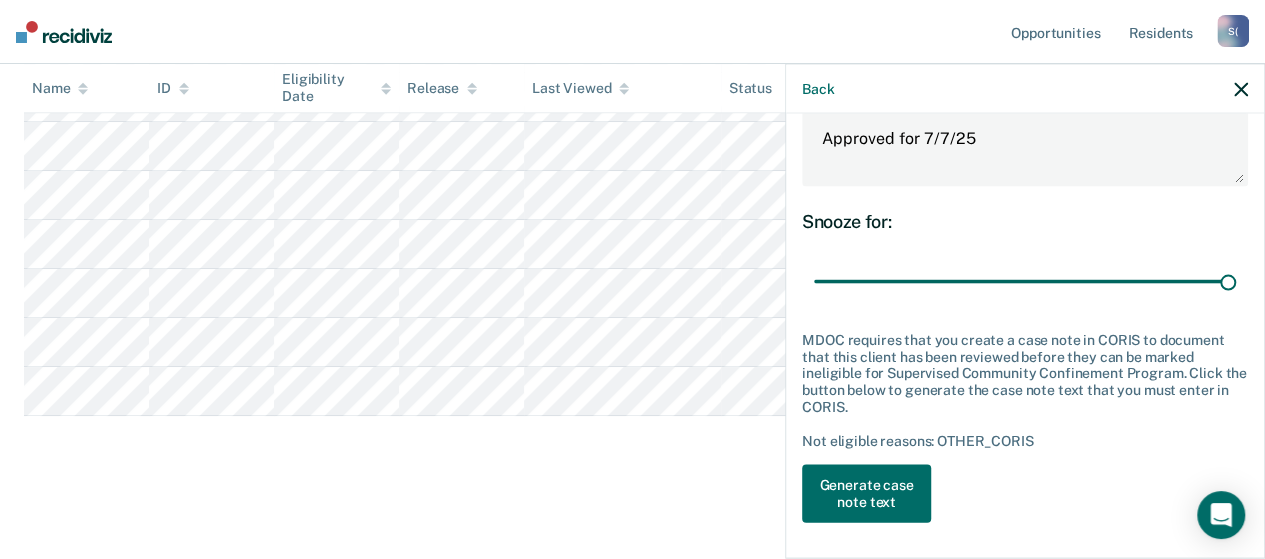 scroll, scrollTop: 428, scrollLeft: 0, axis: vertical 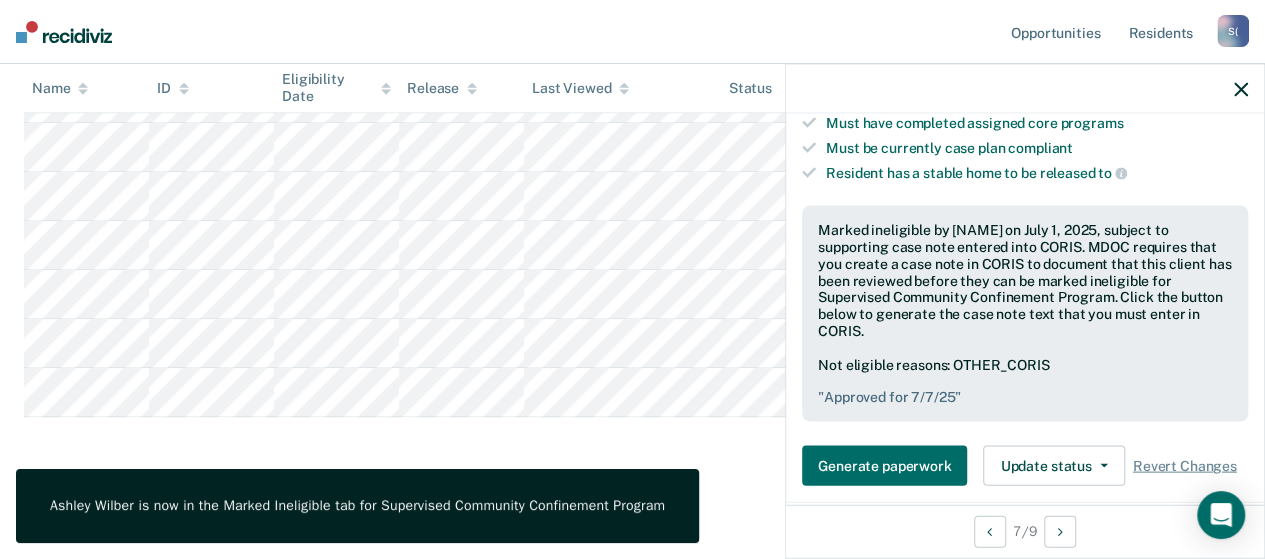 click at bounding box center [1241, 89] 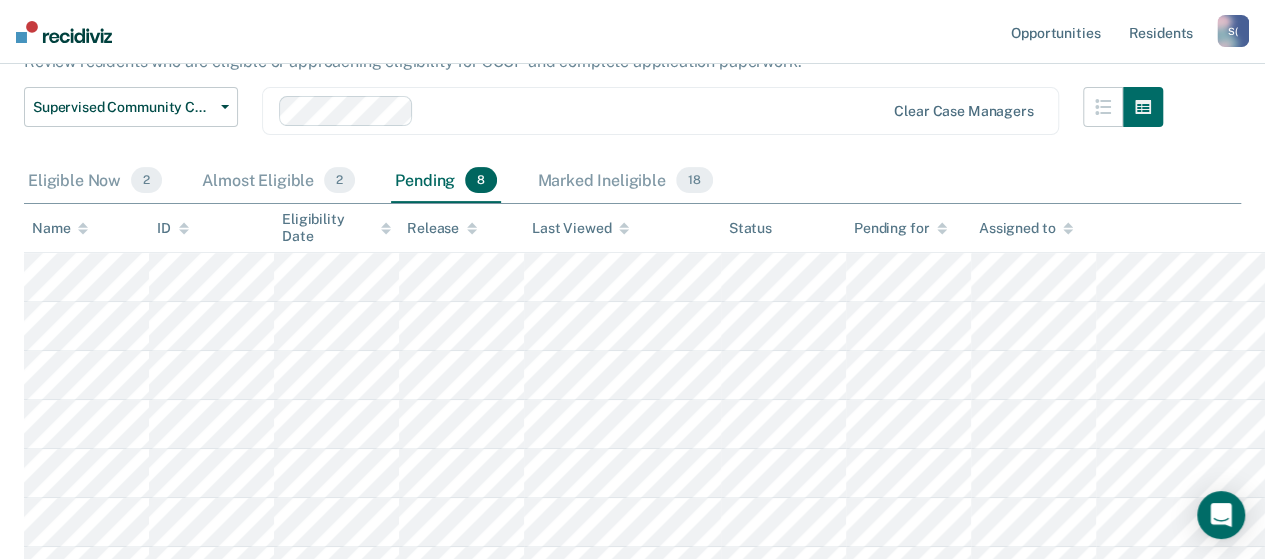 scroll, scrollTop: 128, scrollLeft: 0, axis: vertical 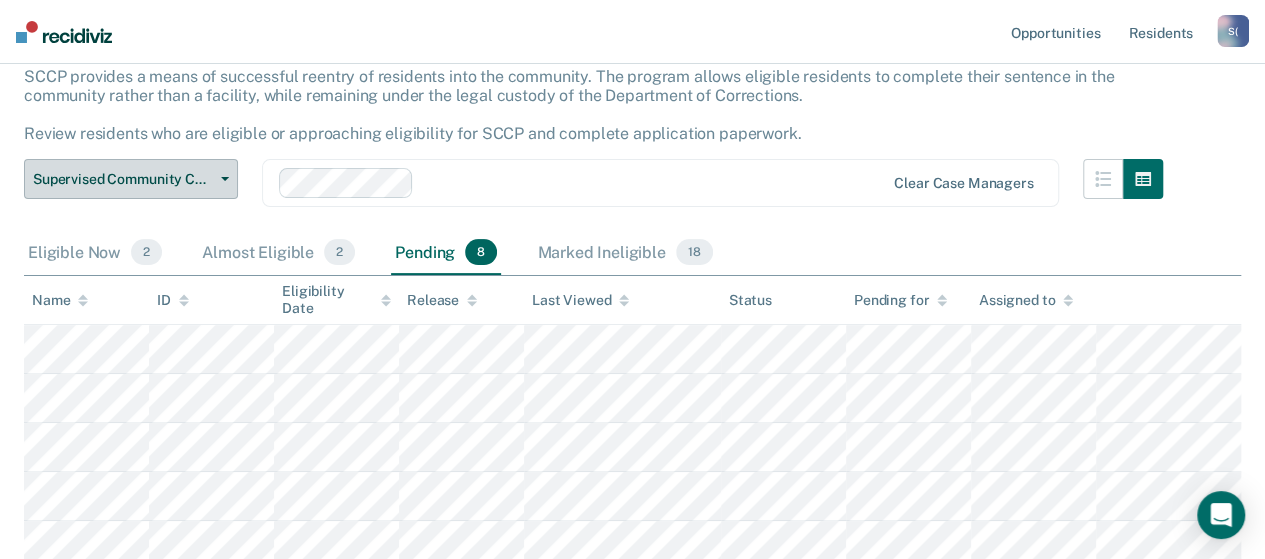 click at bounding box center [225, 179] 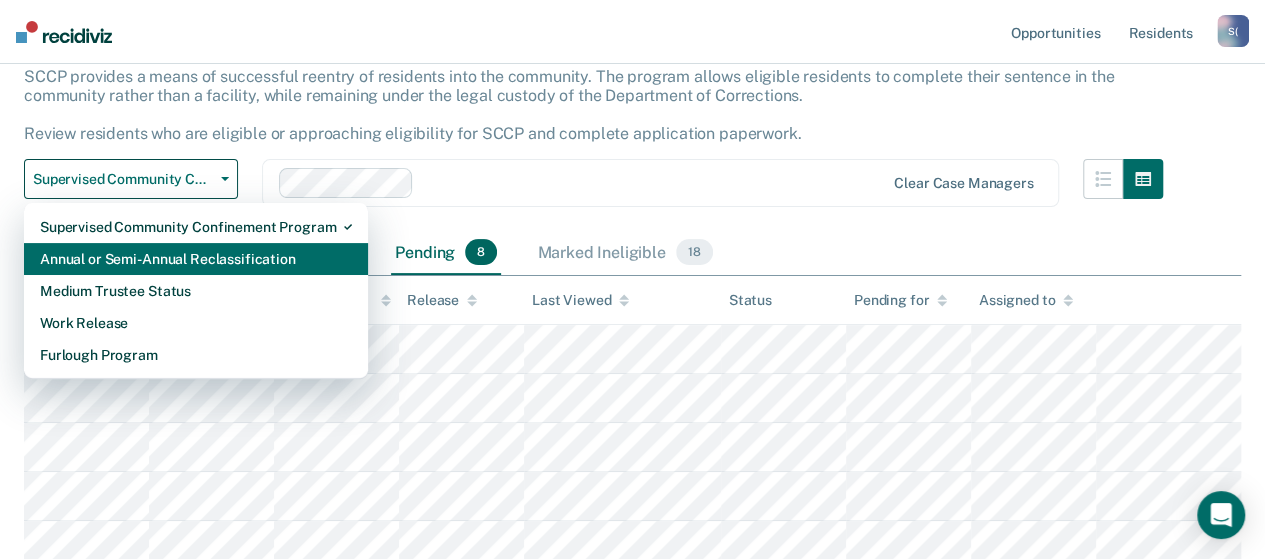click on "Annual or Semi-Annual Reclassification" at bounding box center [196, 227] 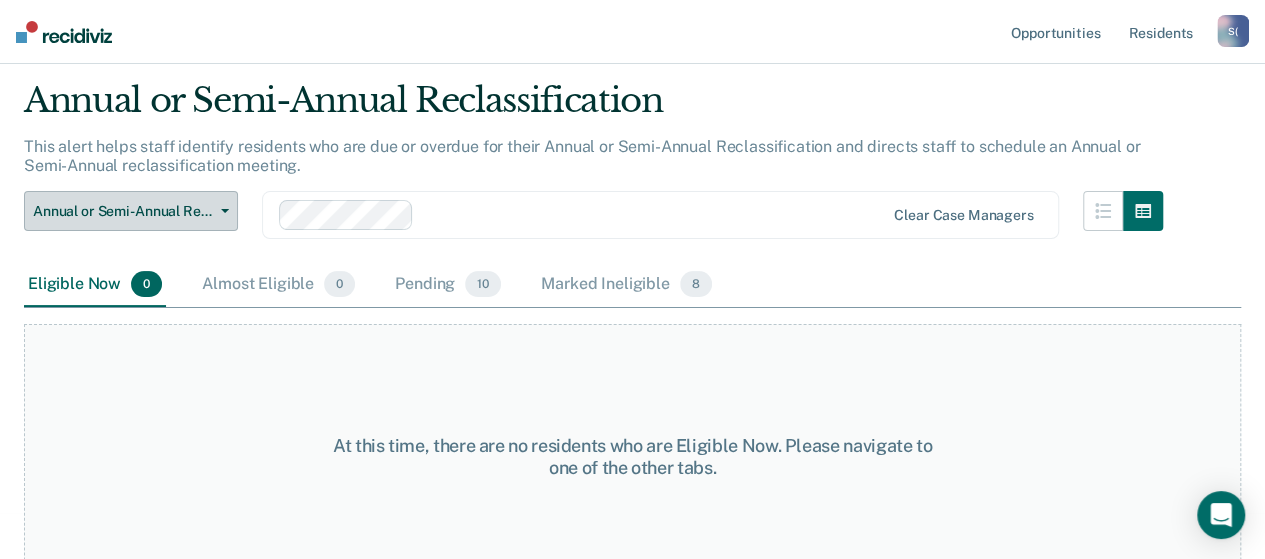 scroll, scrollTop: 87, scrollLeft: 0, axis: vertical 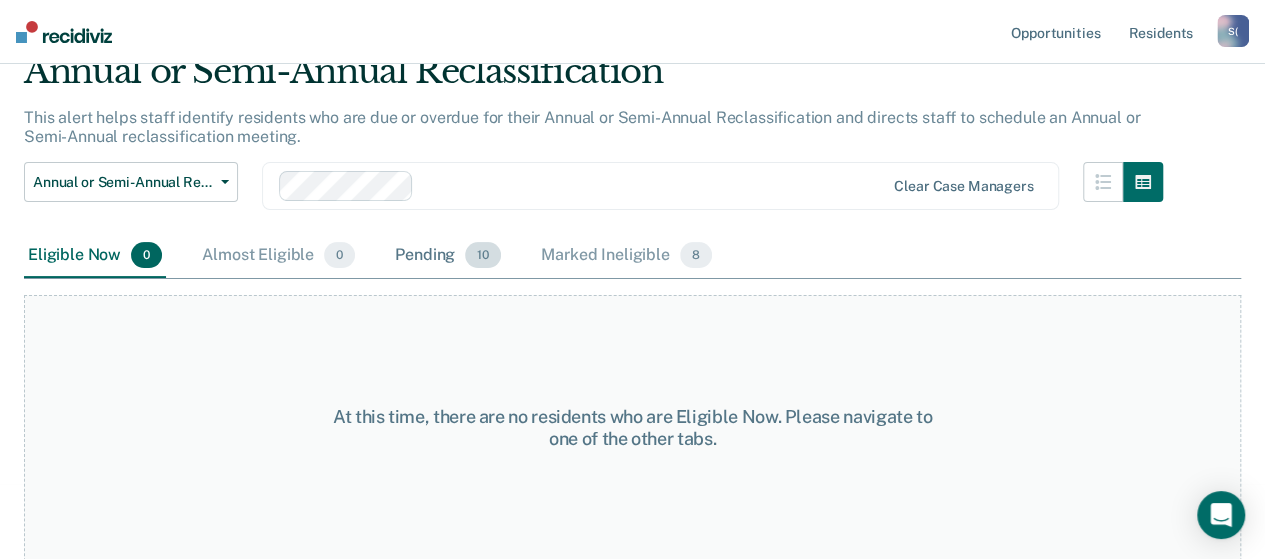 click on "Pending 10" at bounding box center [448, 256] 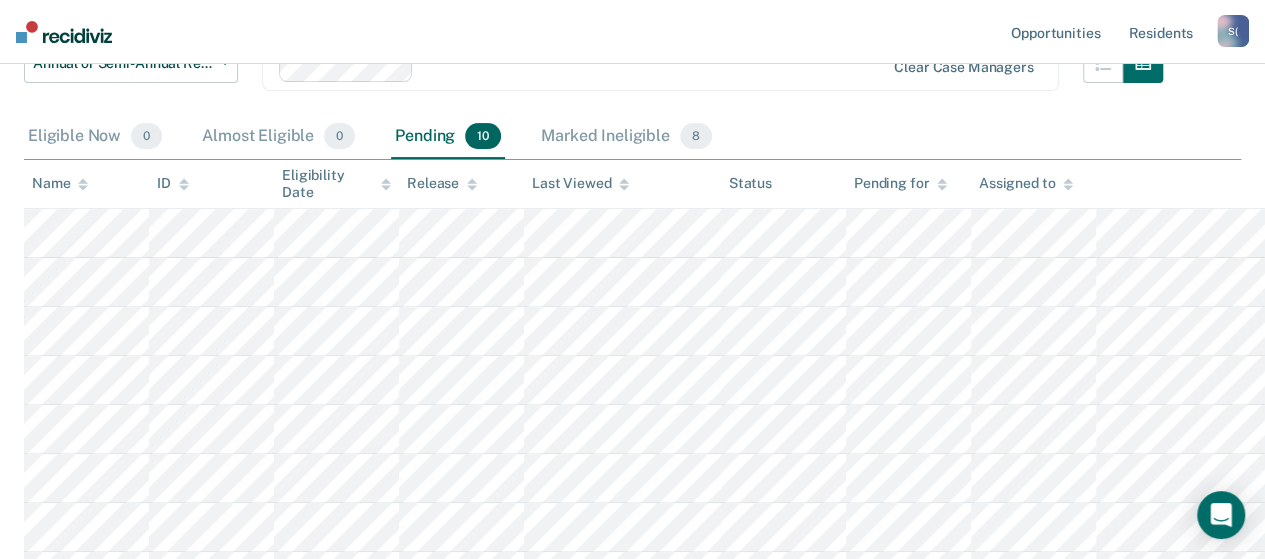 scroll, scrollTop: 187, scrollLeft: 0, axis: vertical 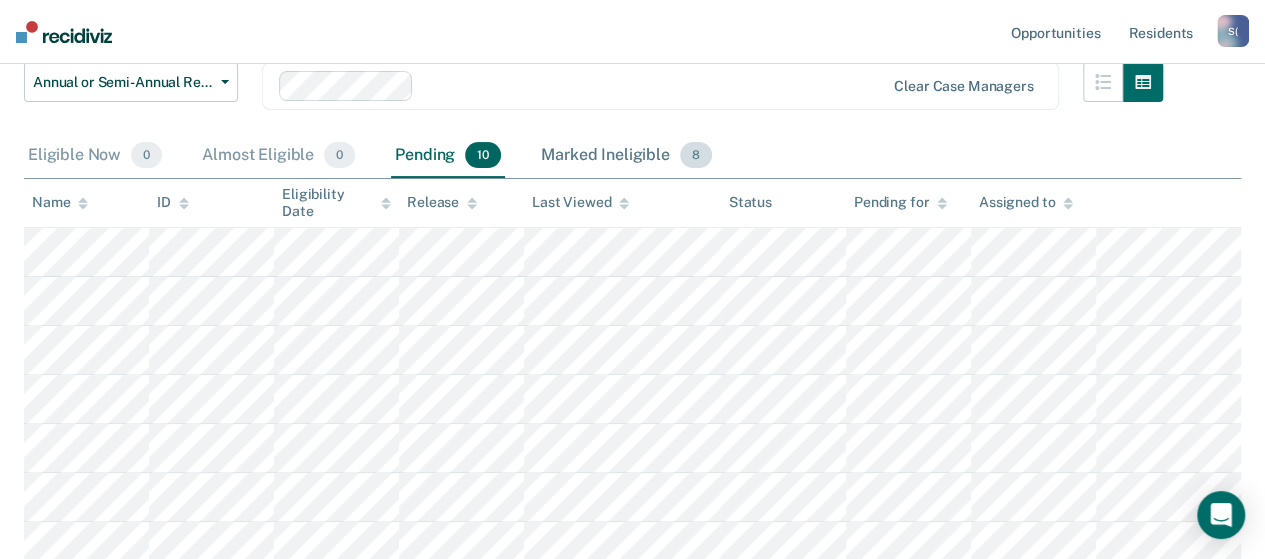 click on "Marked Ineligible 8" at bounding box center (626, 156) 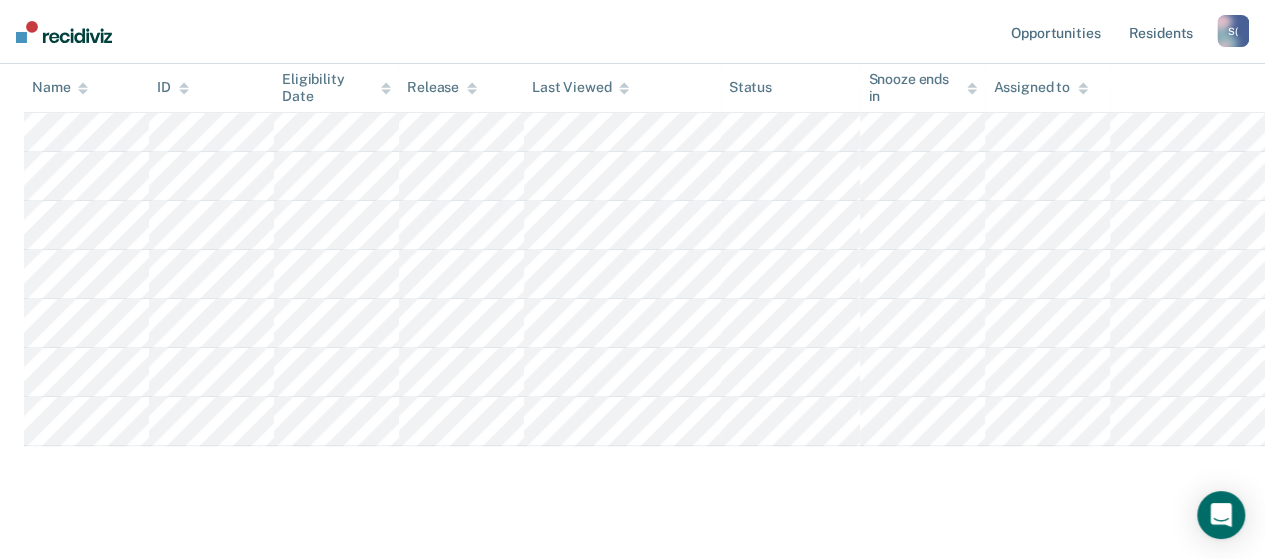 scroll, scrollTop: 387, scrollLeft: 0, axis: vertical 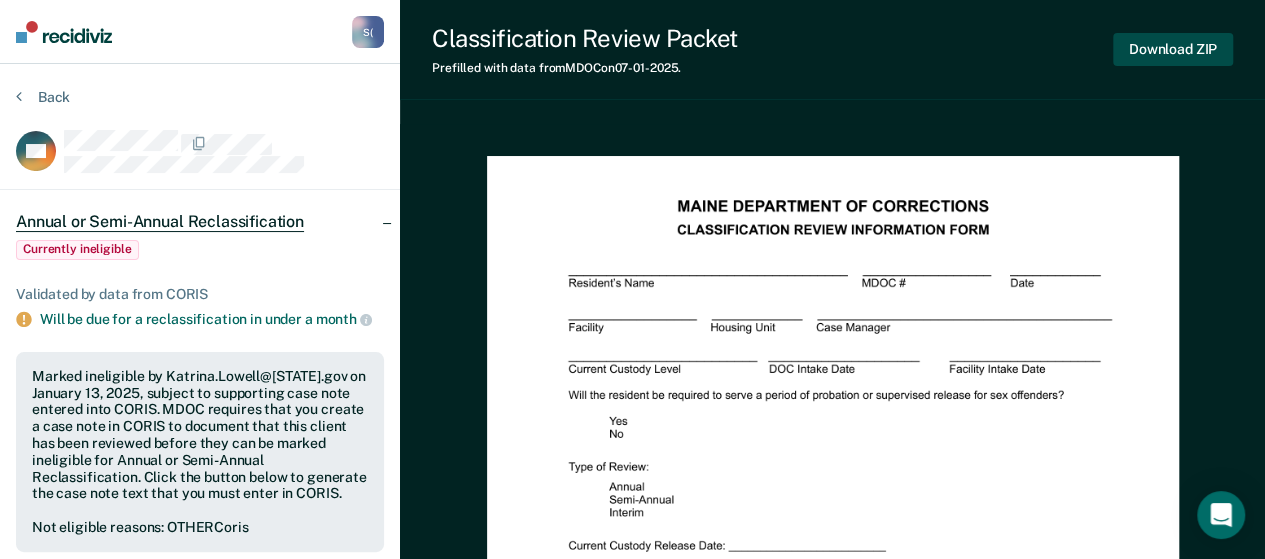 click on "Download ZIP" at bounding box center [1173, 49] 